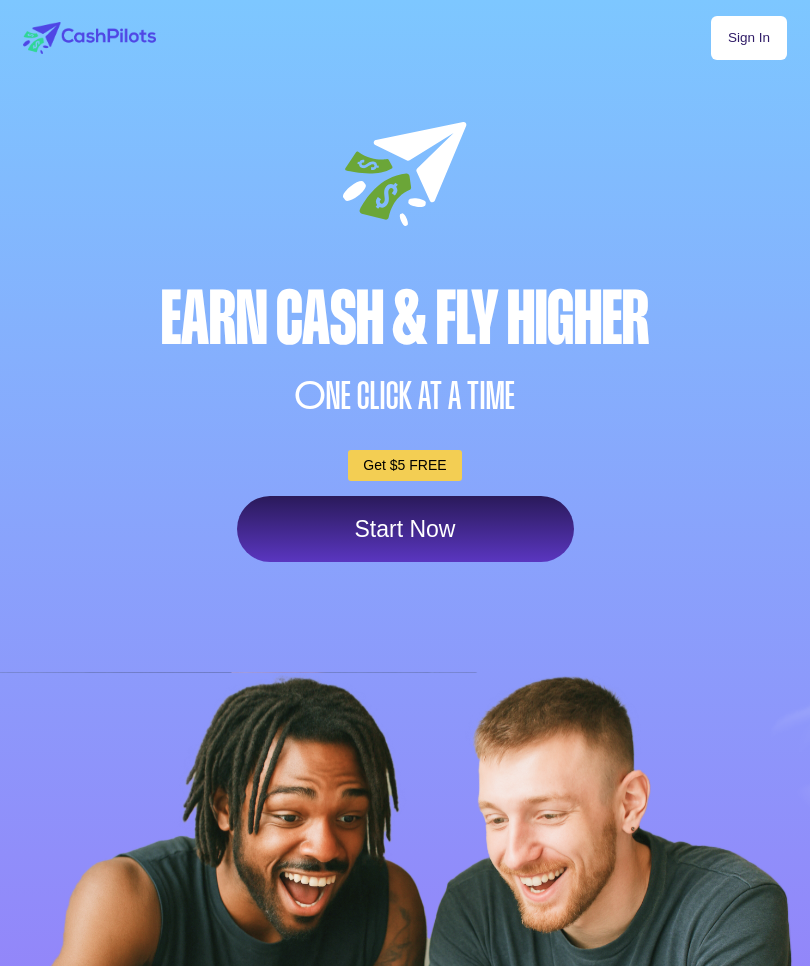 scroll, scrollTop: 0, scrollLeft: 0, axis: both 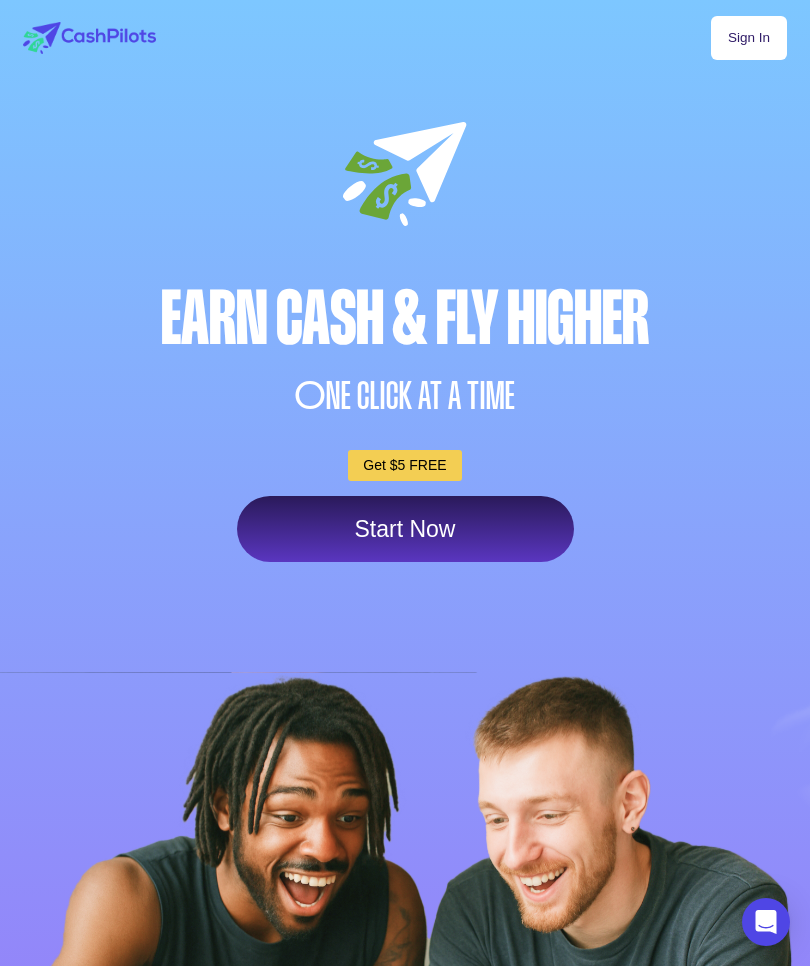 click on "Get $5 FREE" at bounding box center (404, 465) 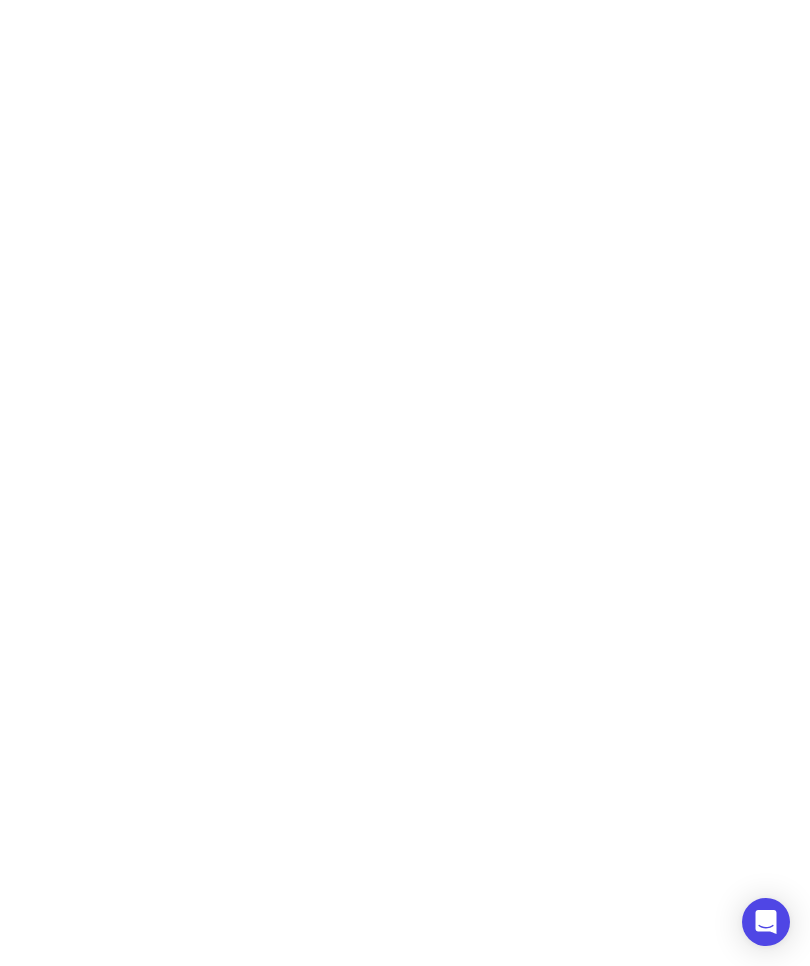 scroll, scrollTop: 0, scrollLeft: 0, axis: both 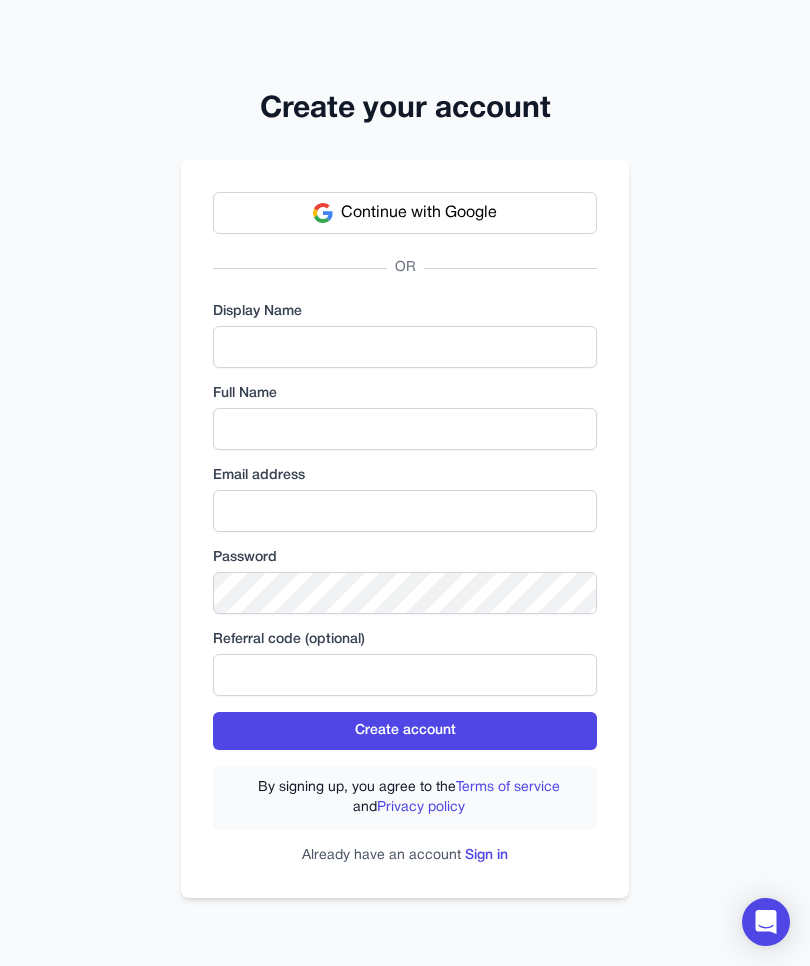 click on "Continue with Google" at bounding box center [405, 213] 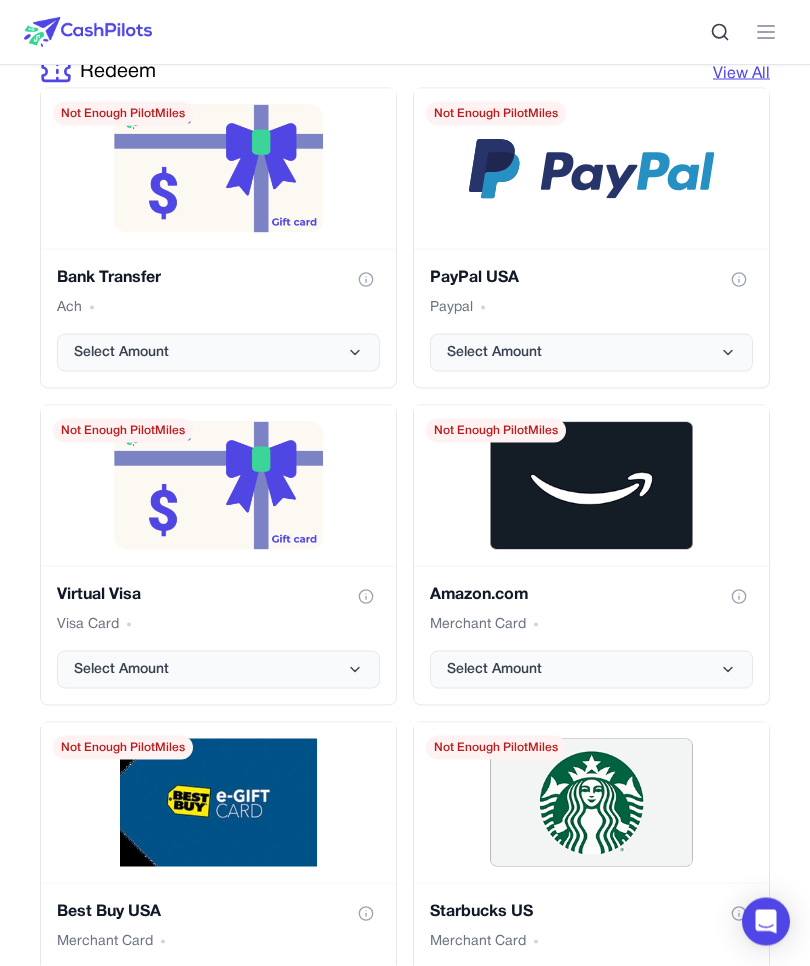 scroll, scrollTop: 3954, scrollLeft: 0, axis: vertical 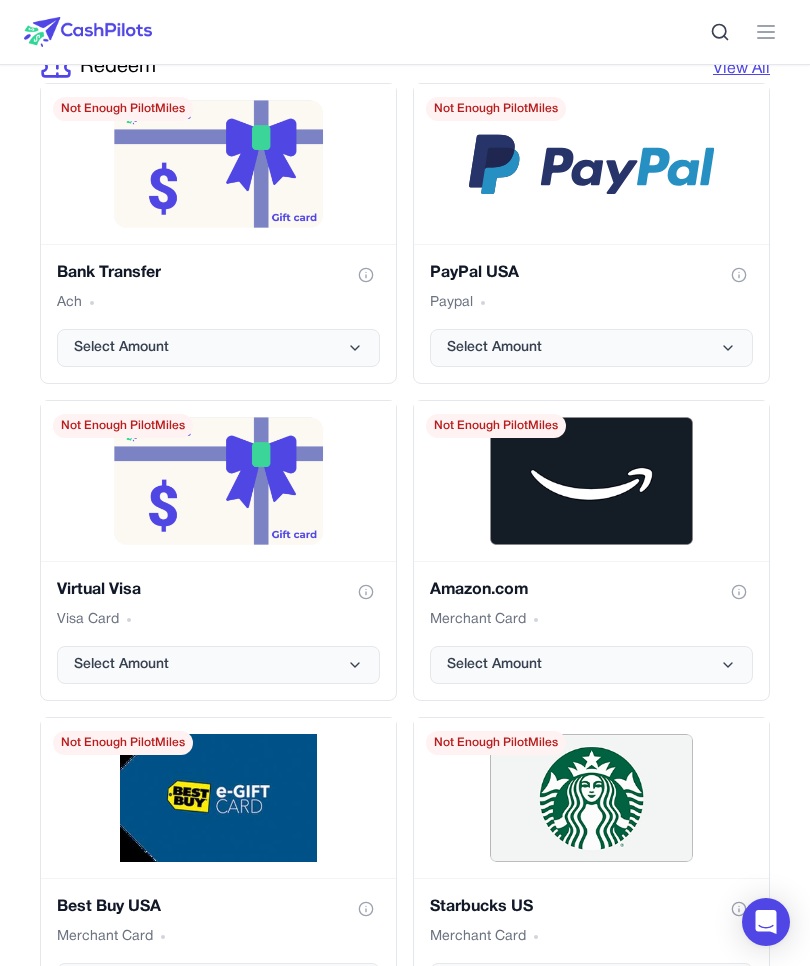 click 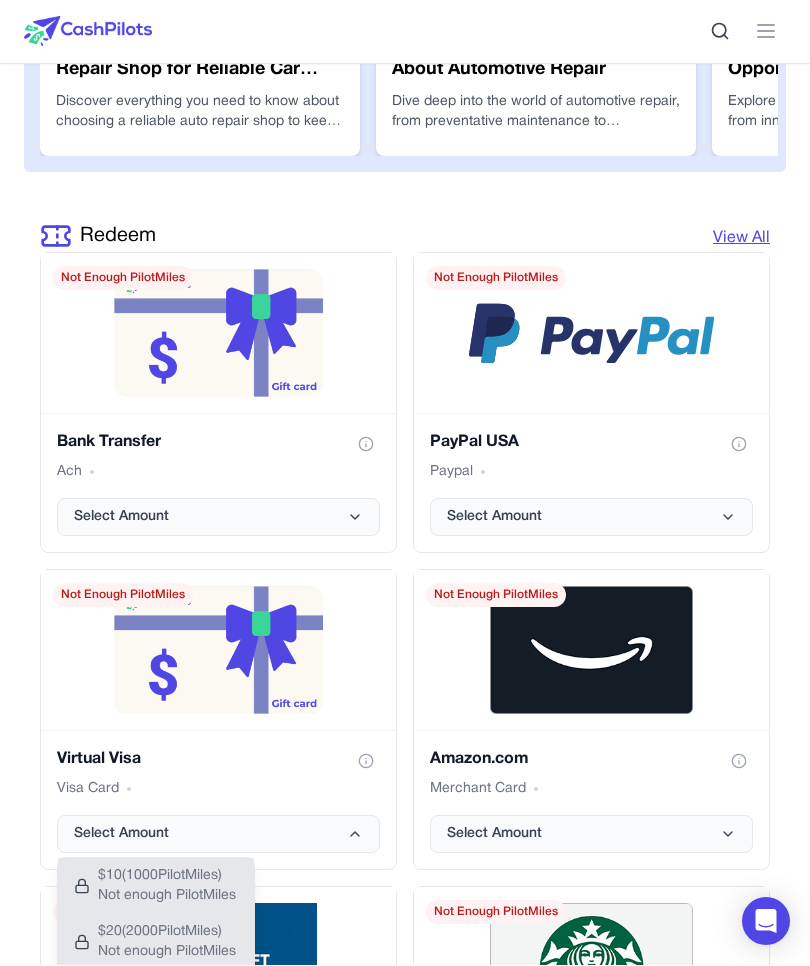click on "Select Amount" at bounding box center (591, 518) 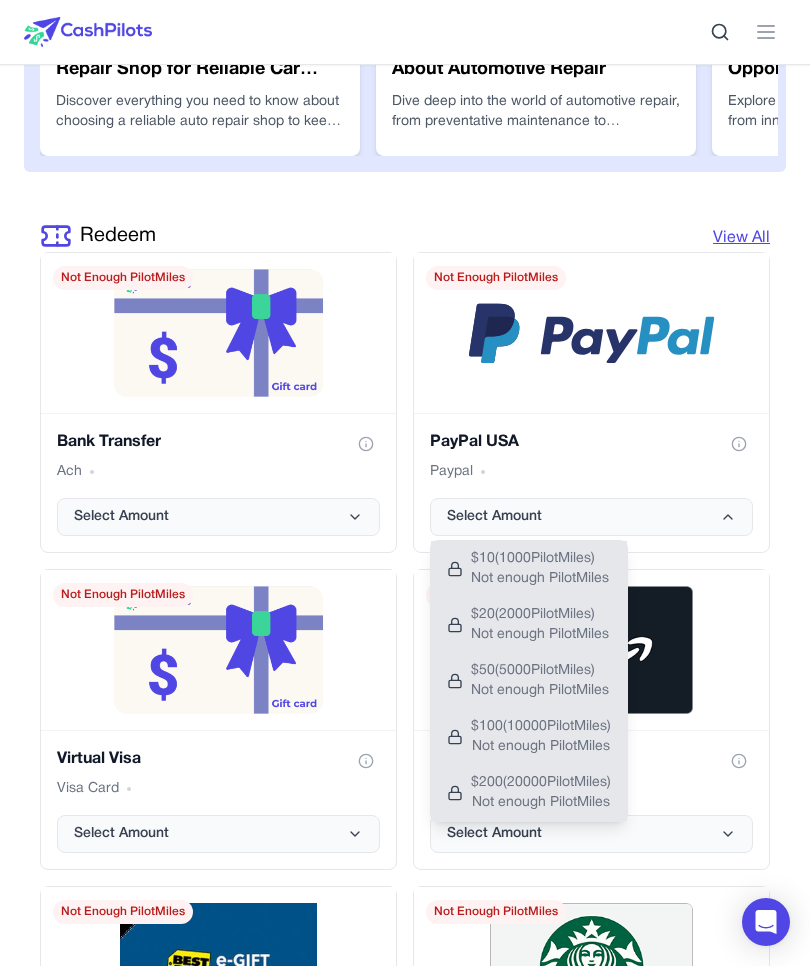 click on "Select Amount" at bounding box center (591, 517) 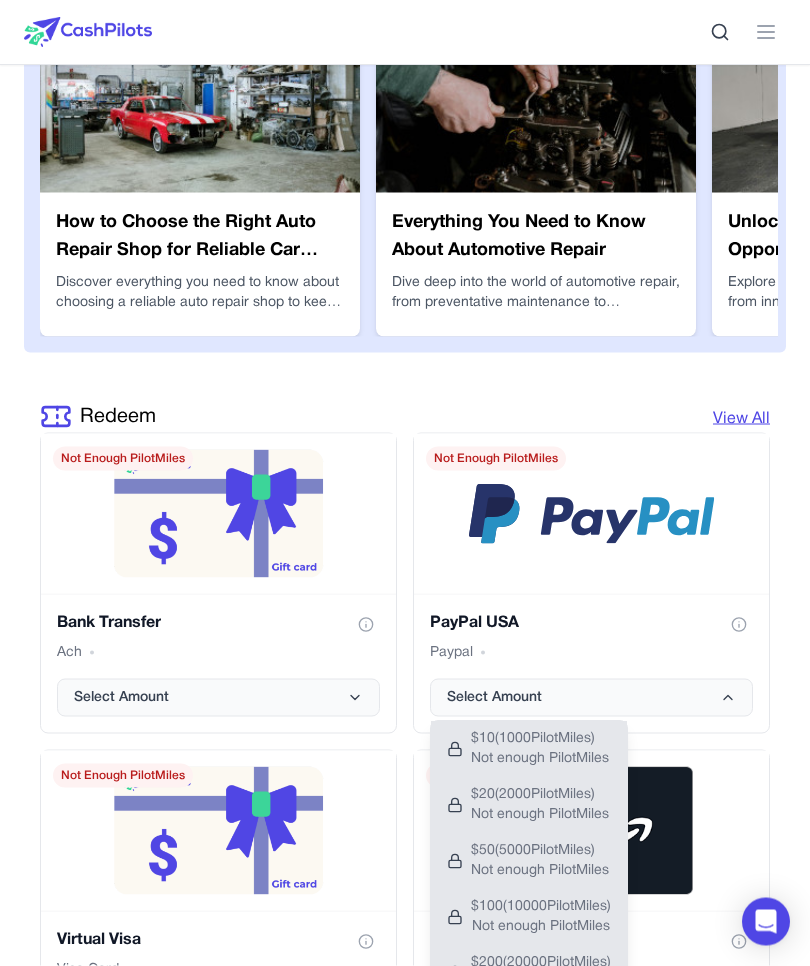 scroll, scrollTop: 3605, scrollLeft: 0, axis: vertical 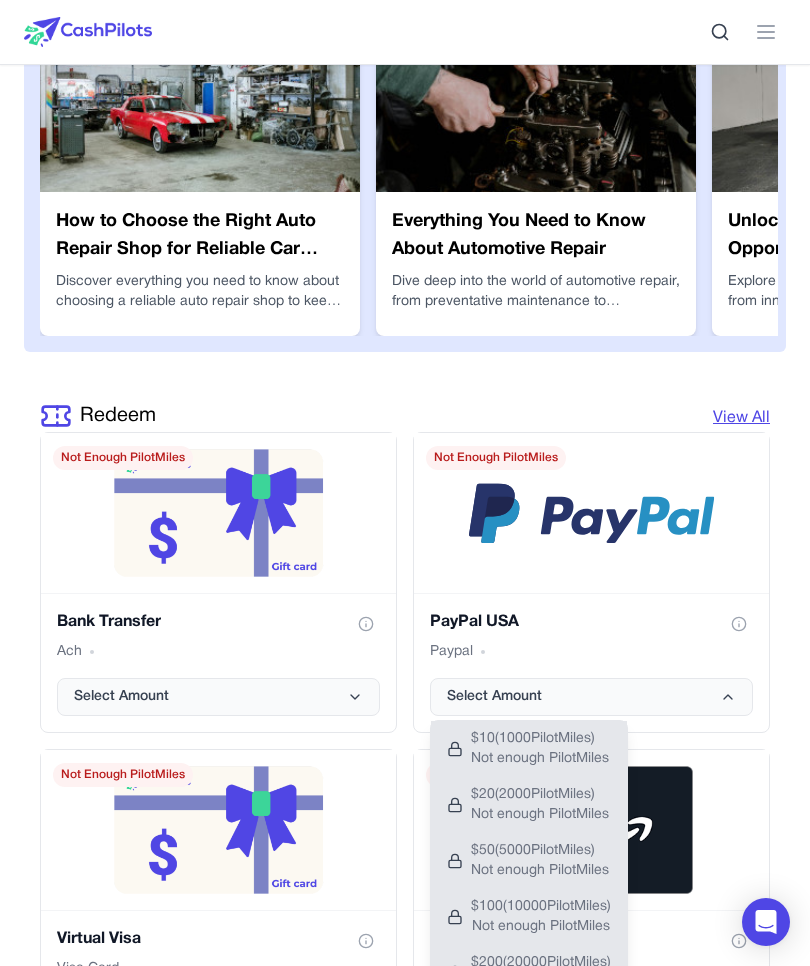 click on "View All" at bounding box center (741, 418) 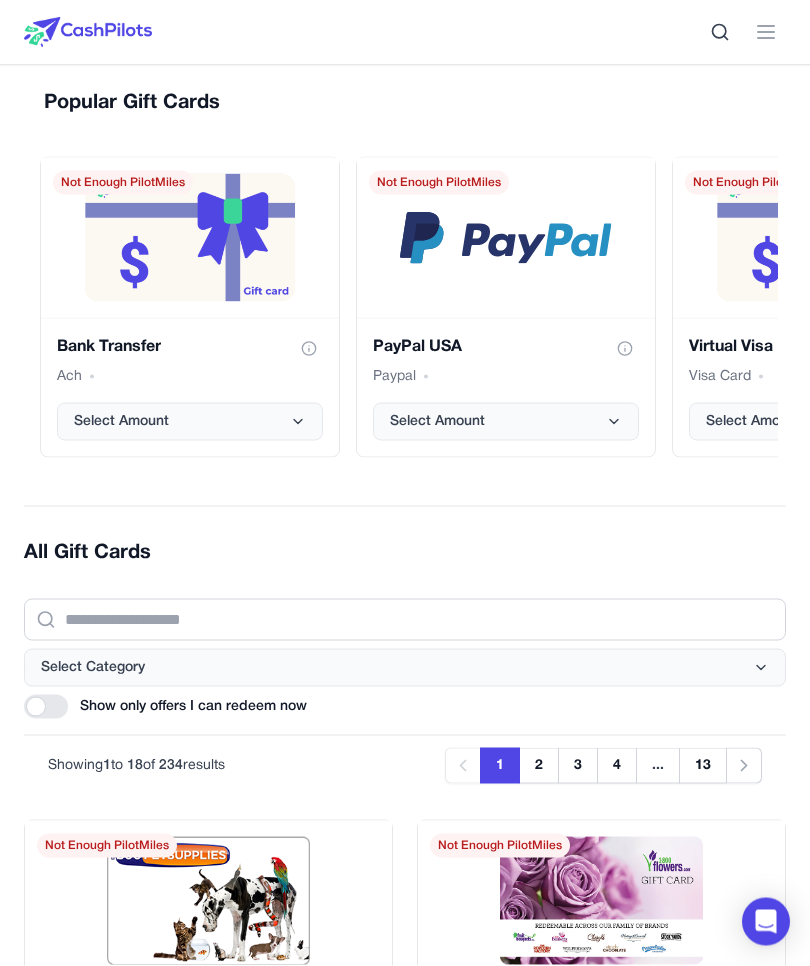 scroll, scrollTop: 509, scrollLeft: 0, axis: vertical 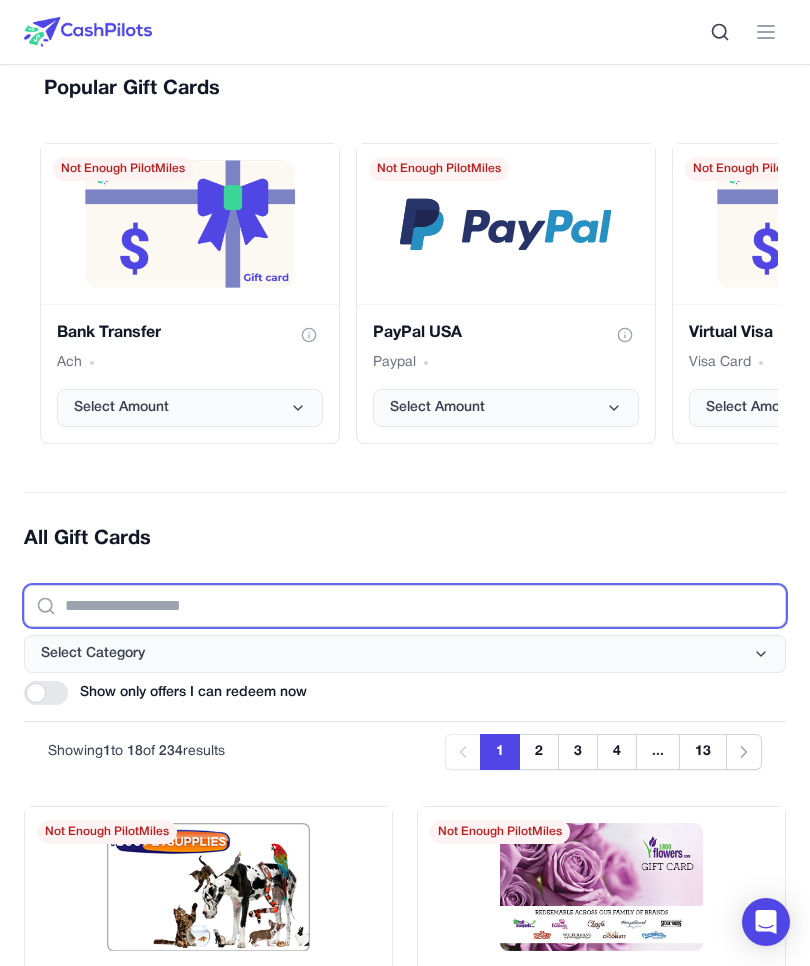 click at bounding box center (405, 606) 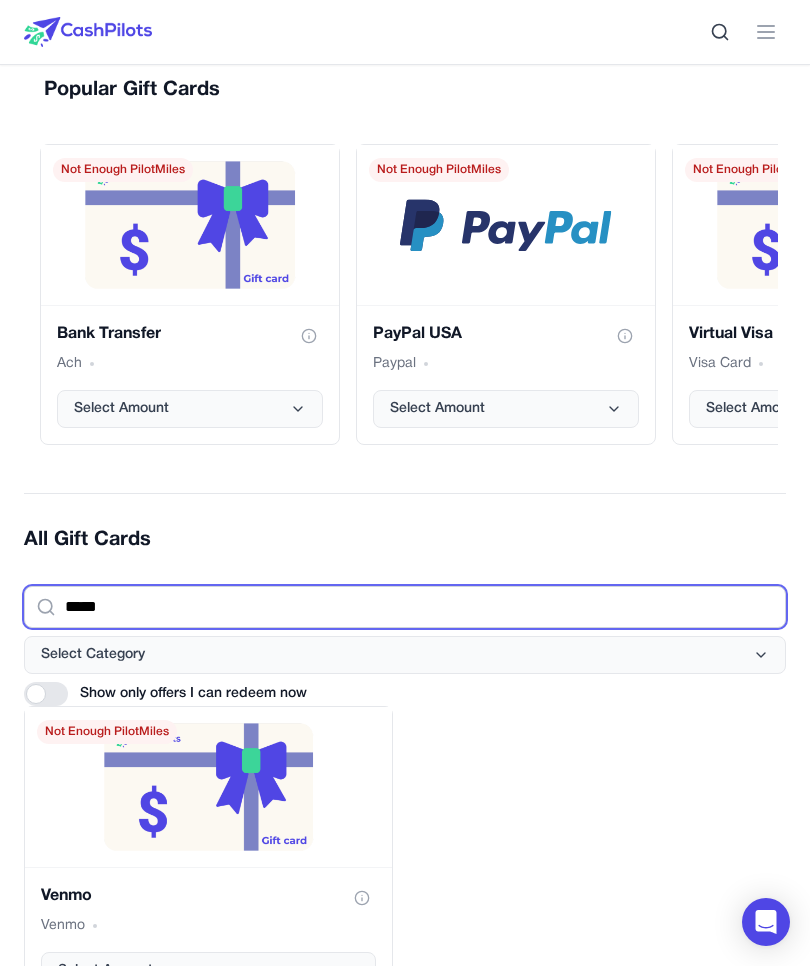 type on "*****" 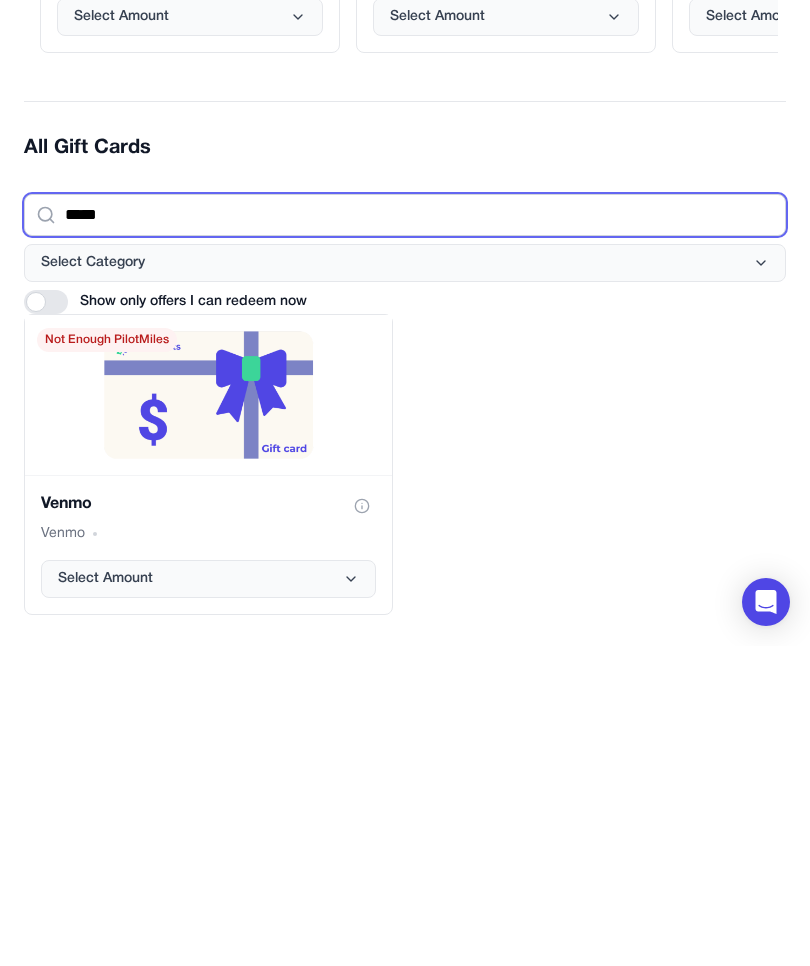 scroll, scrollTop: 584, scrollLeft: 0, axis: vertical 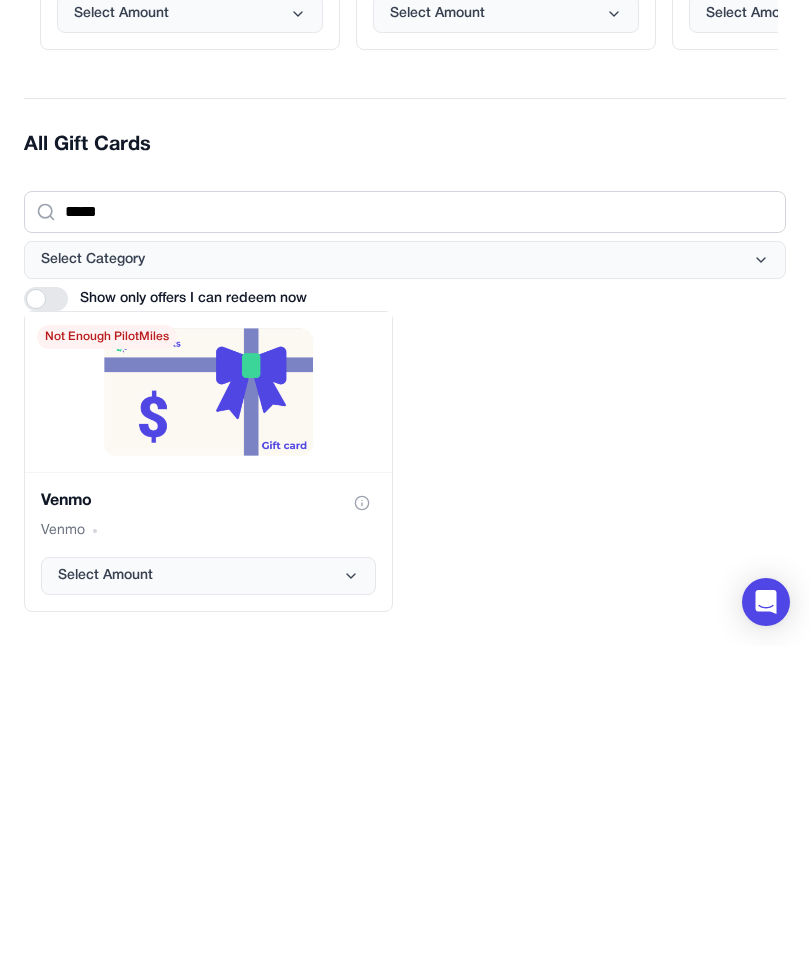 click 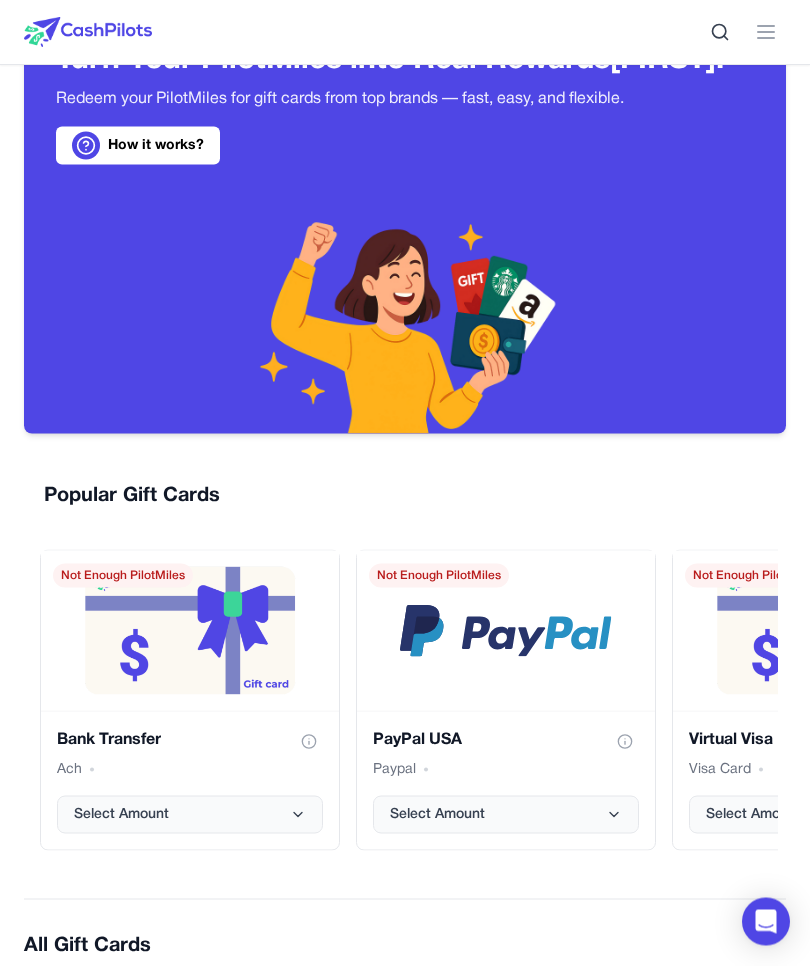 scroll, scrollTop: 0, scrollLeft: 0, axis: both 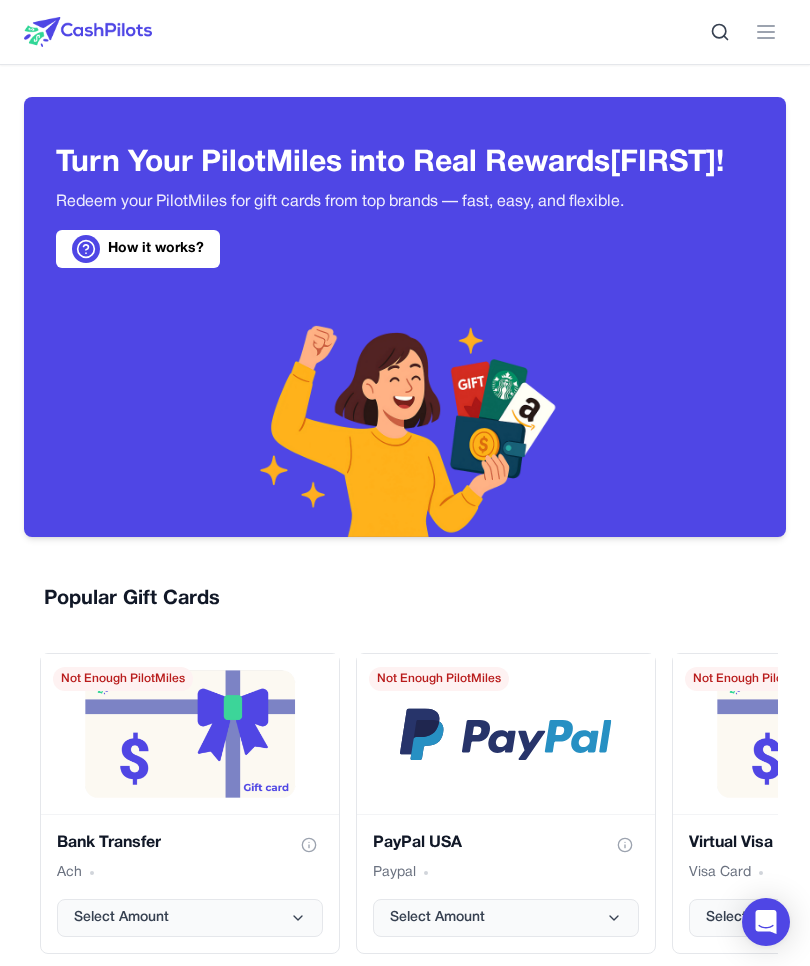 click at bounding box center (88, 32) 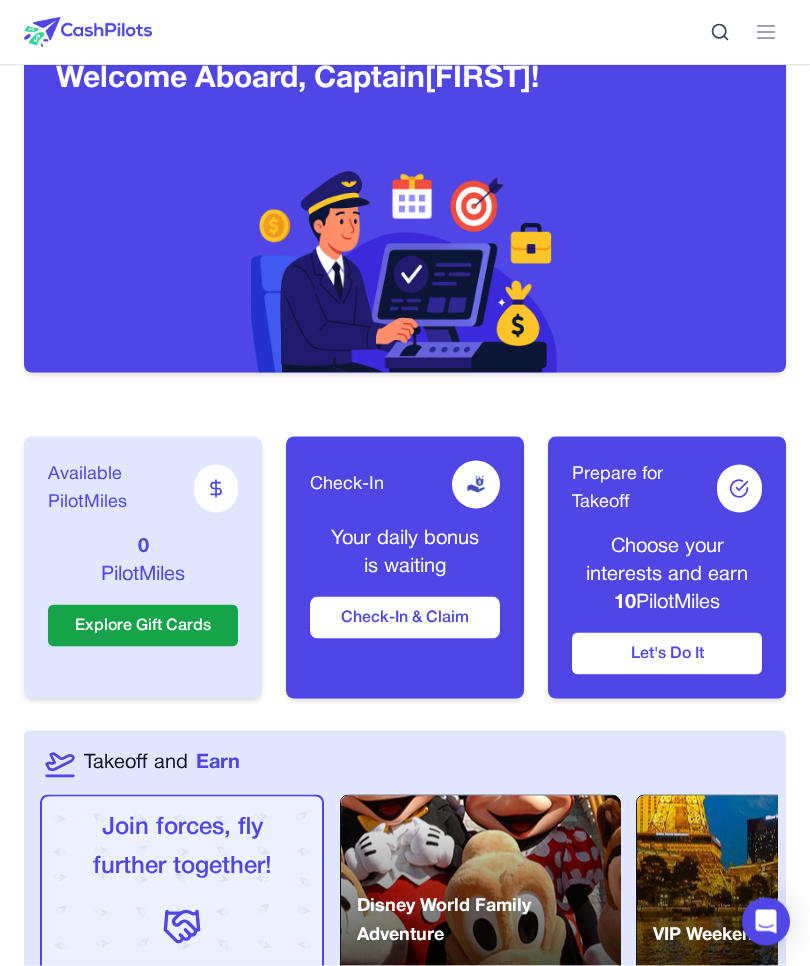 scroll, scrollTop: 165, scrollLeft: 0, axis: vertical 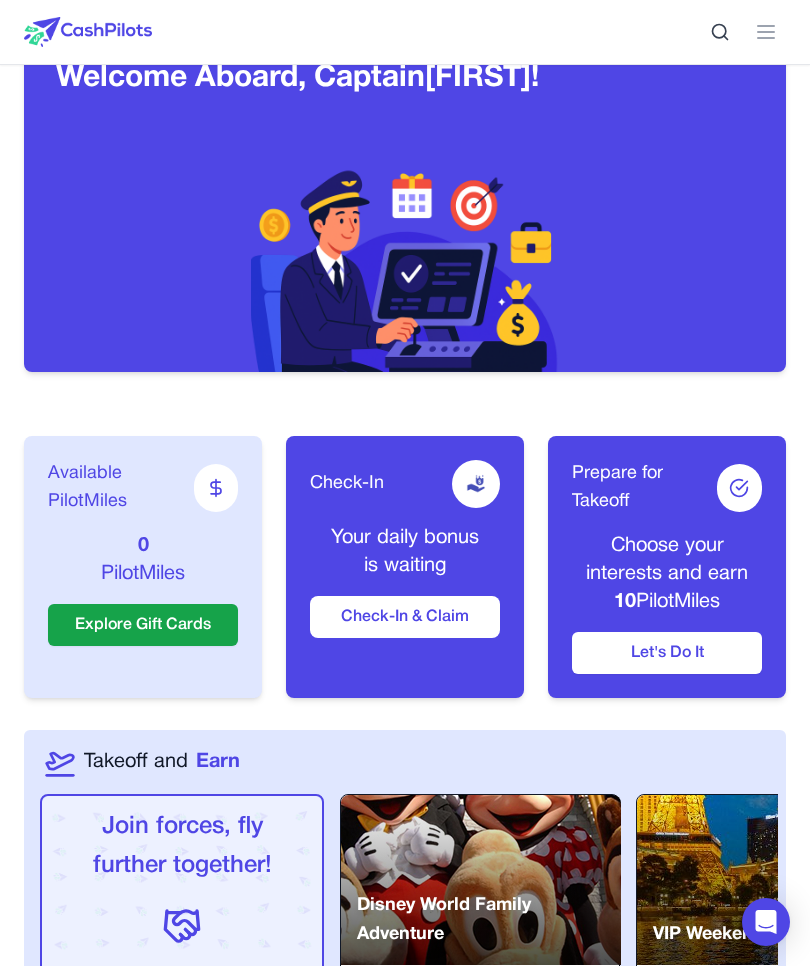 click on "Check-In & Claim" at bounding box center [405, 617] 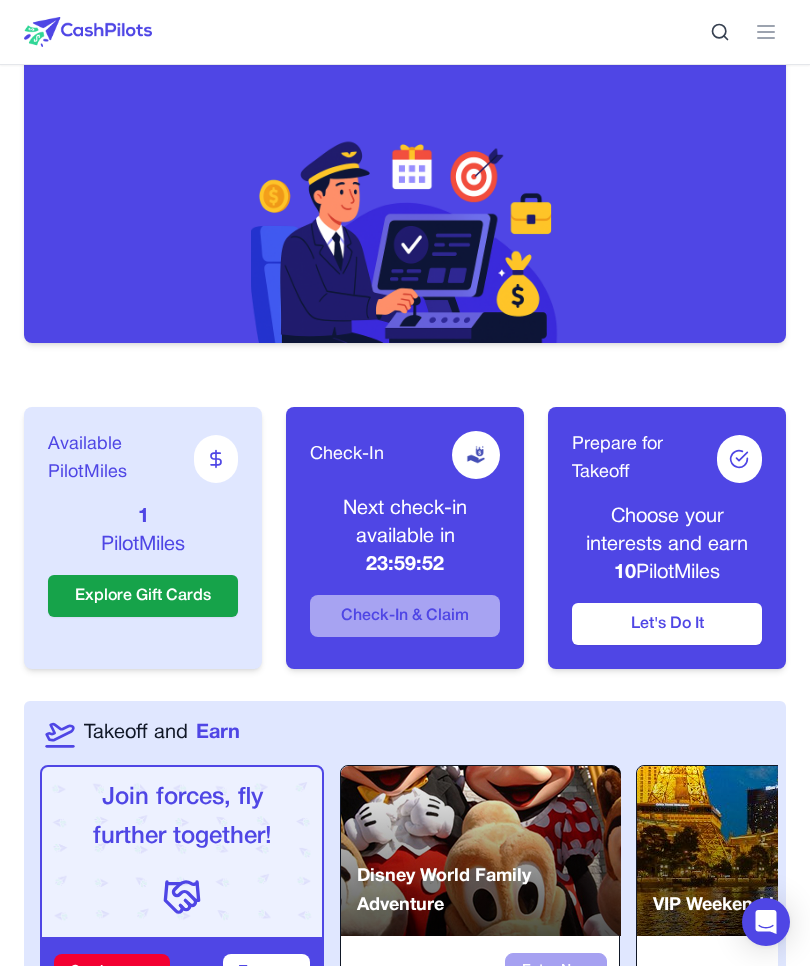scroll, scrollTop: 233, scrollLeft: 0, axis: vertical 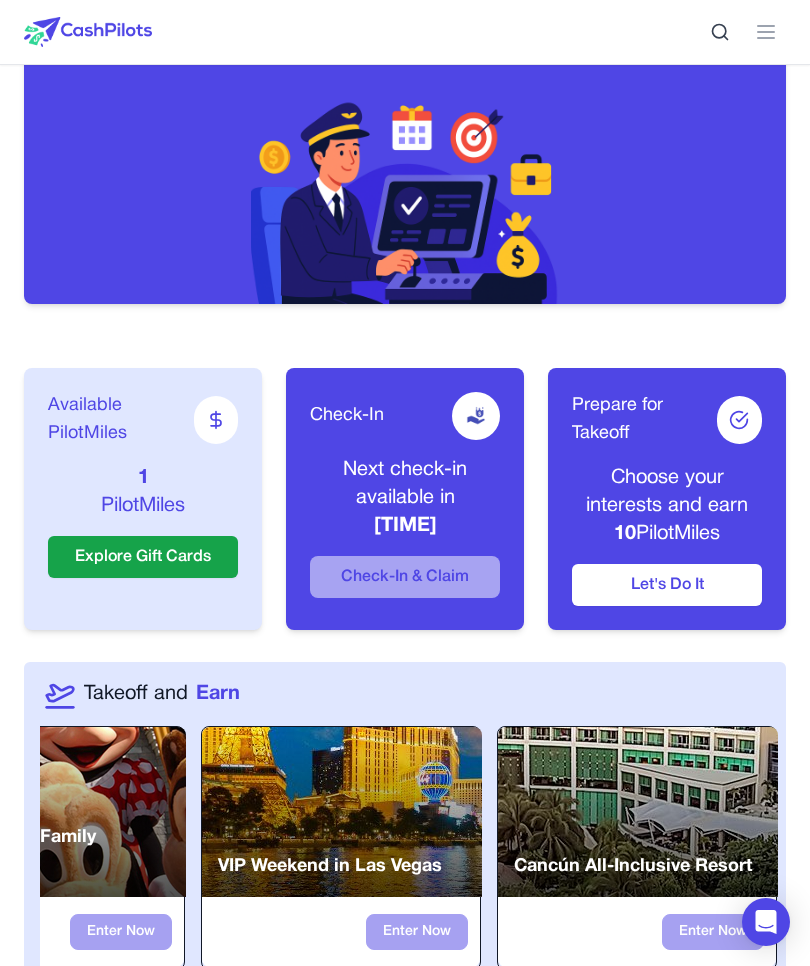 click on "Let's Do It" at bounding box center (667, 585) 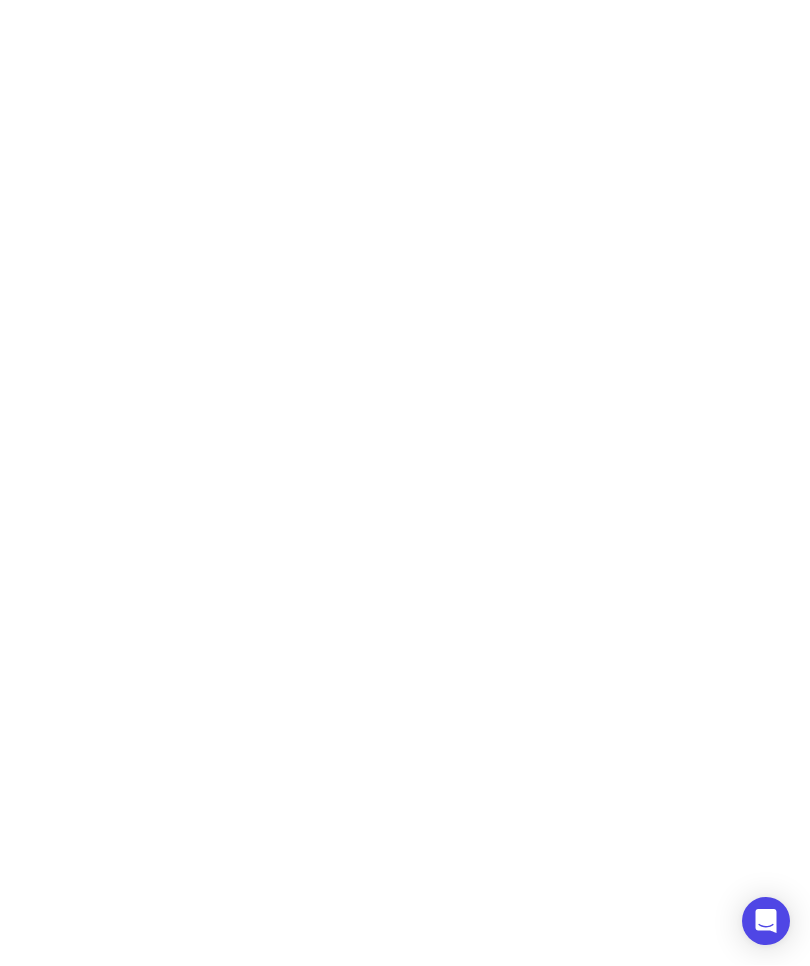 scroll, scrollTop: 1, scrollLeft: 0, axis: vertical 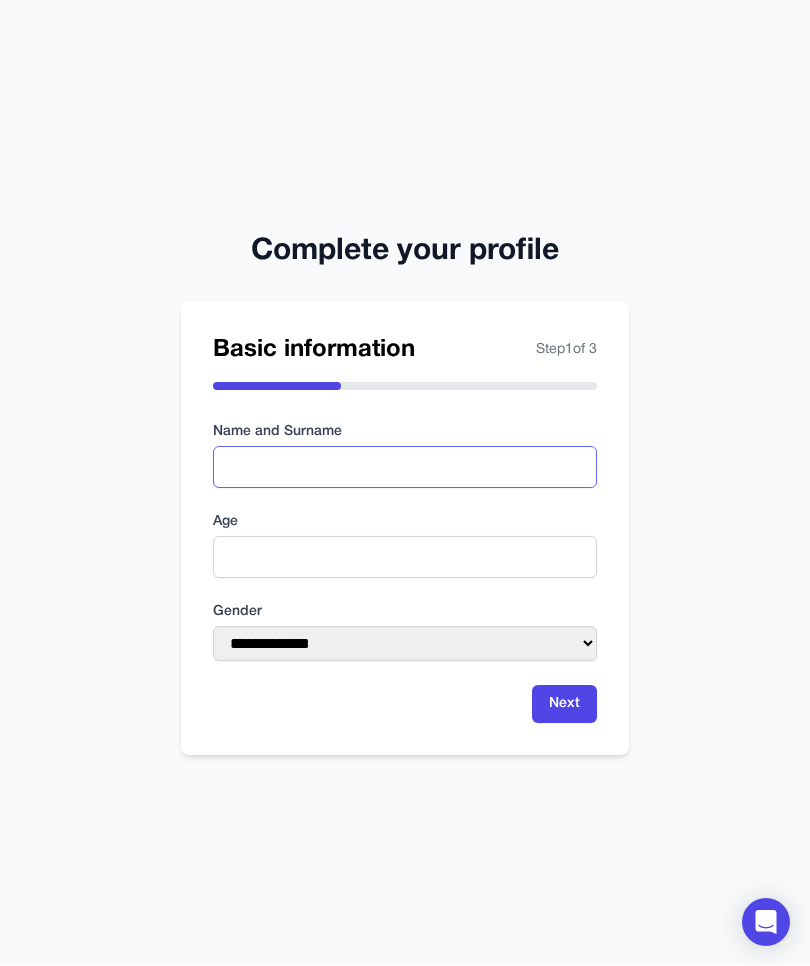 click at bounding box center (405, 467) 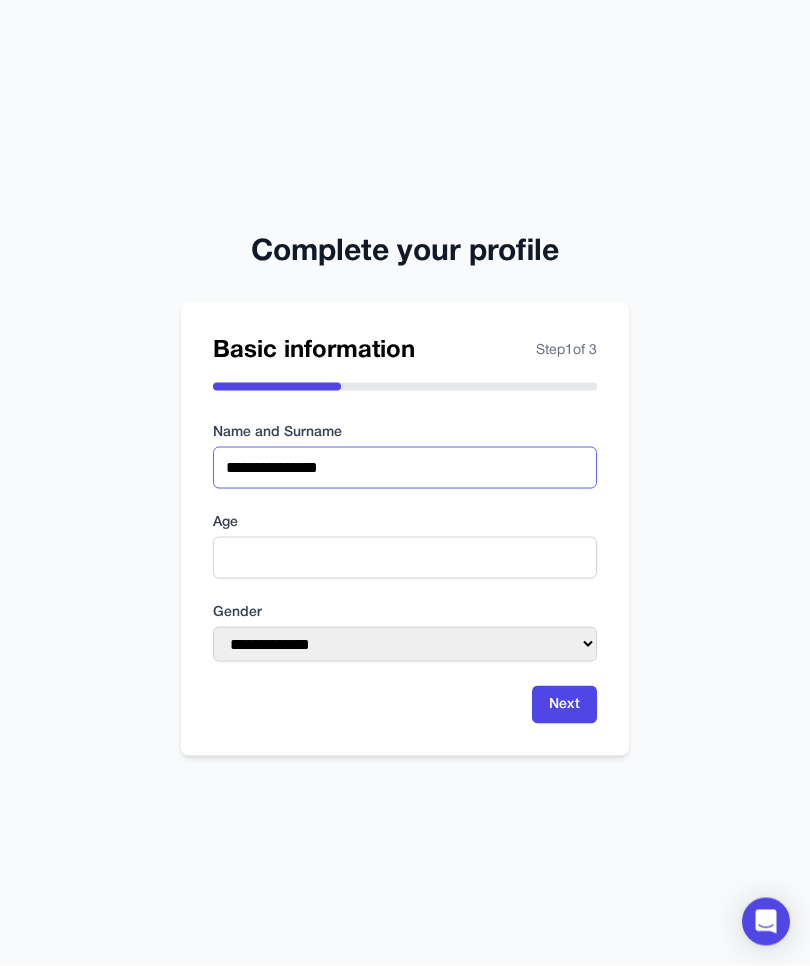 type on "**********" 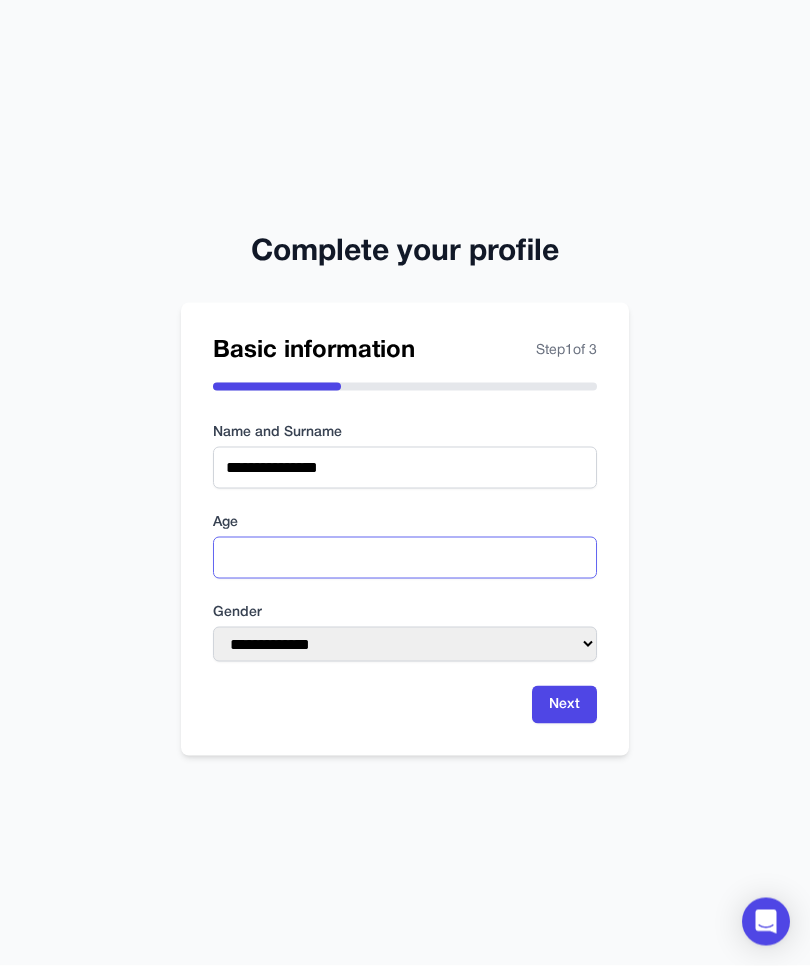 click at bounding box center [405, 558] 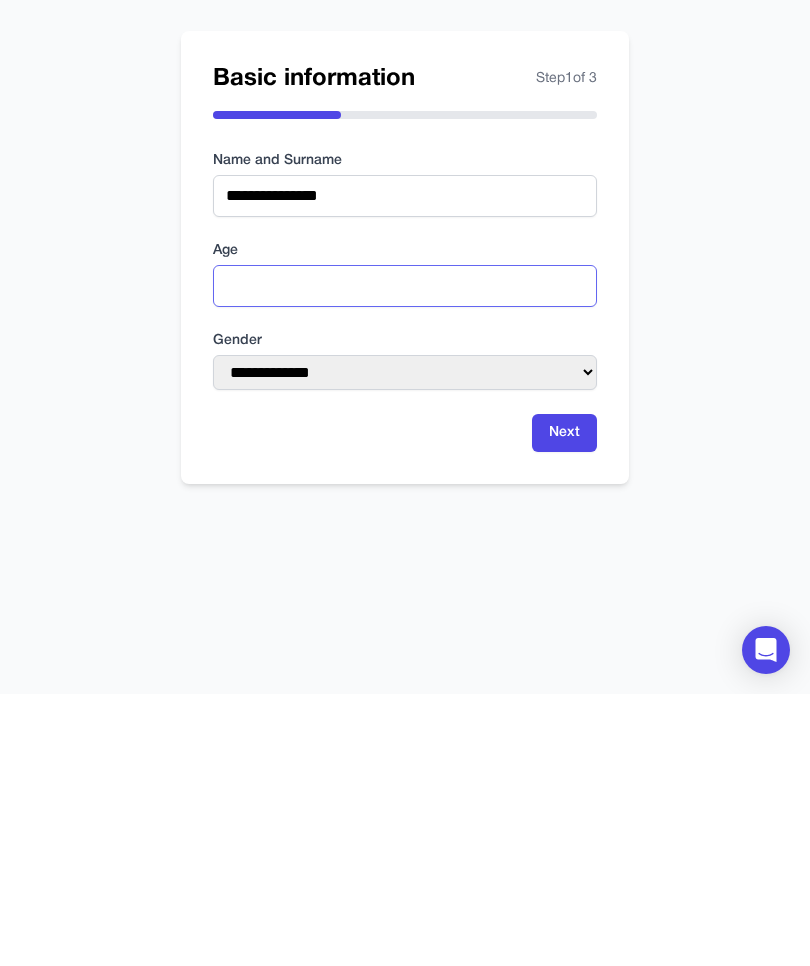 type on "**" 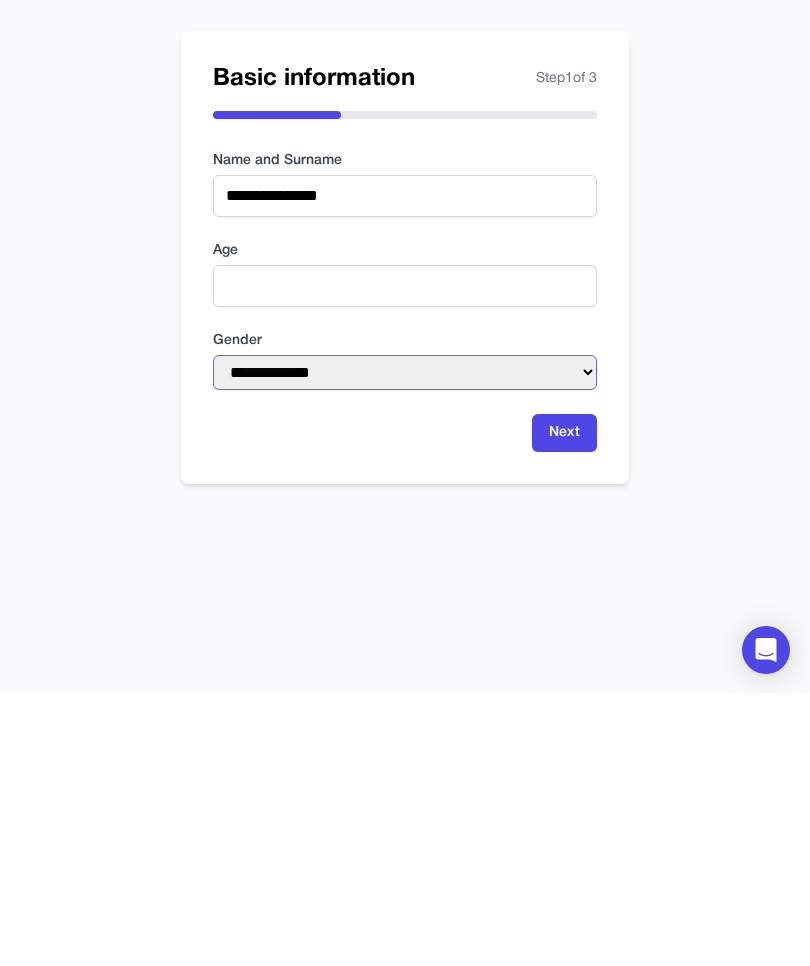 click on "**********" at bounding box center (405, 644) 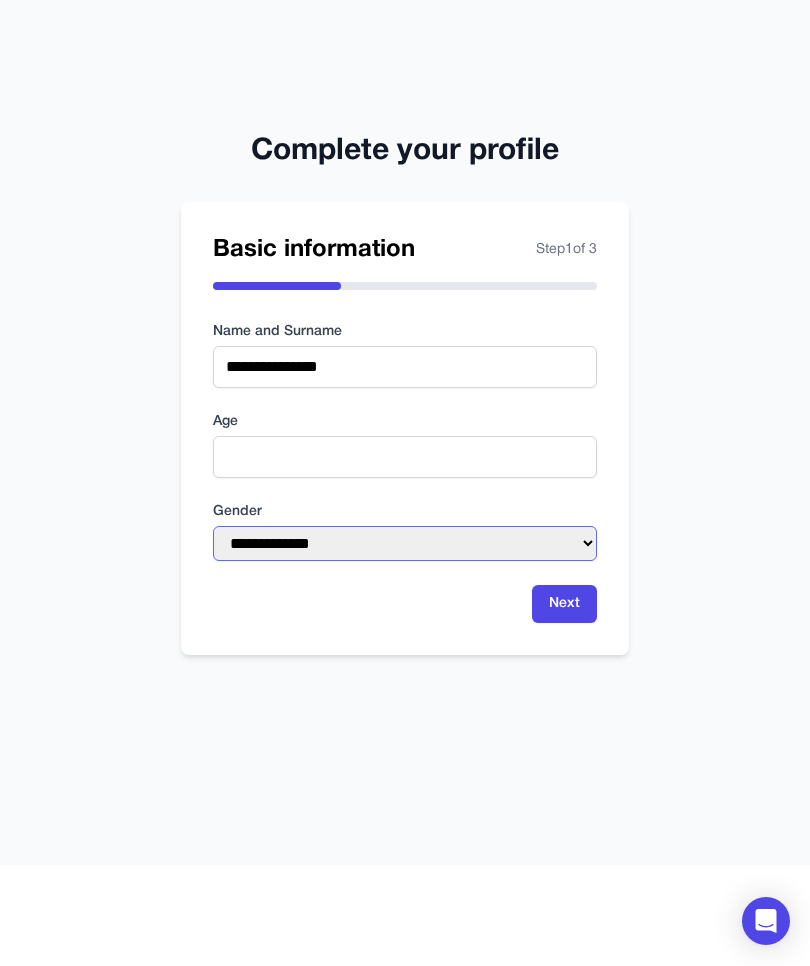 select on "****" 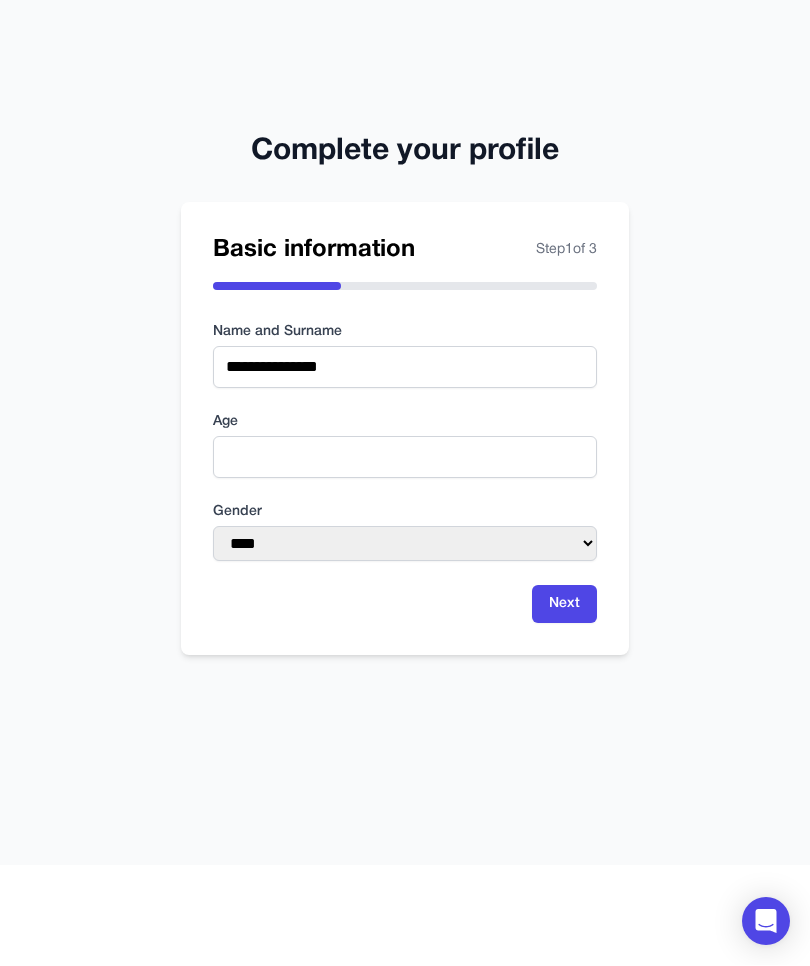 click on "Next" at bounding box center [564, 605] 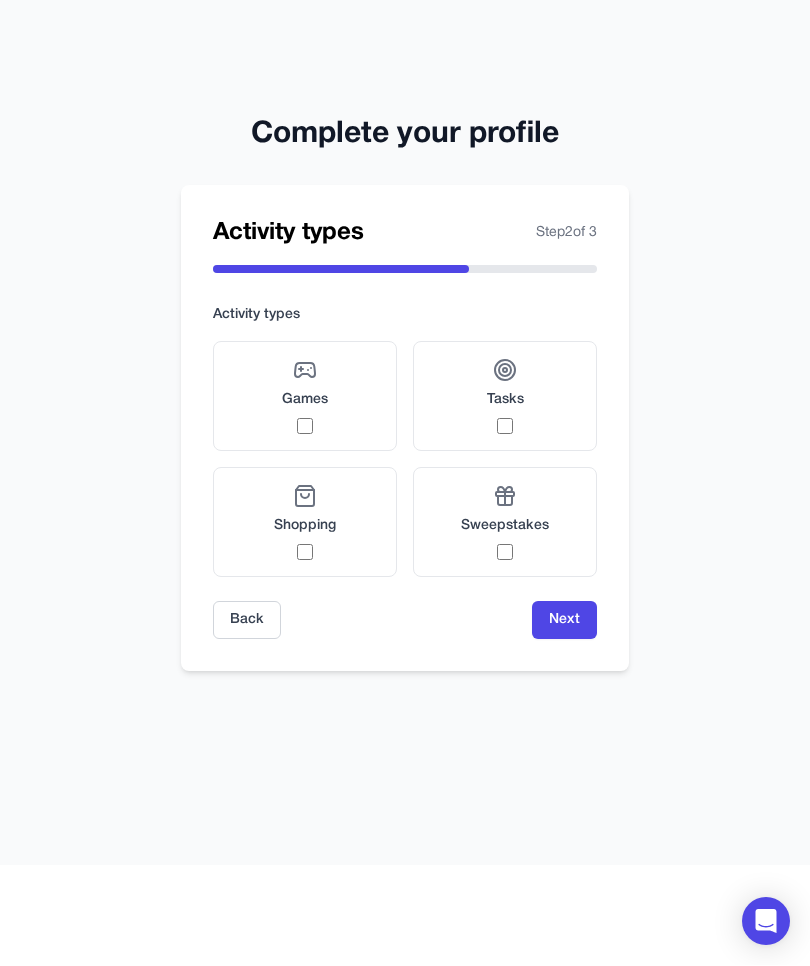 click on "Tasks" at bounding box center (505, 397) 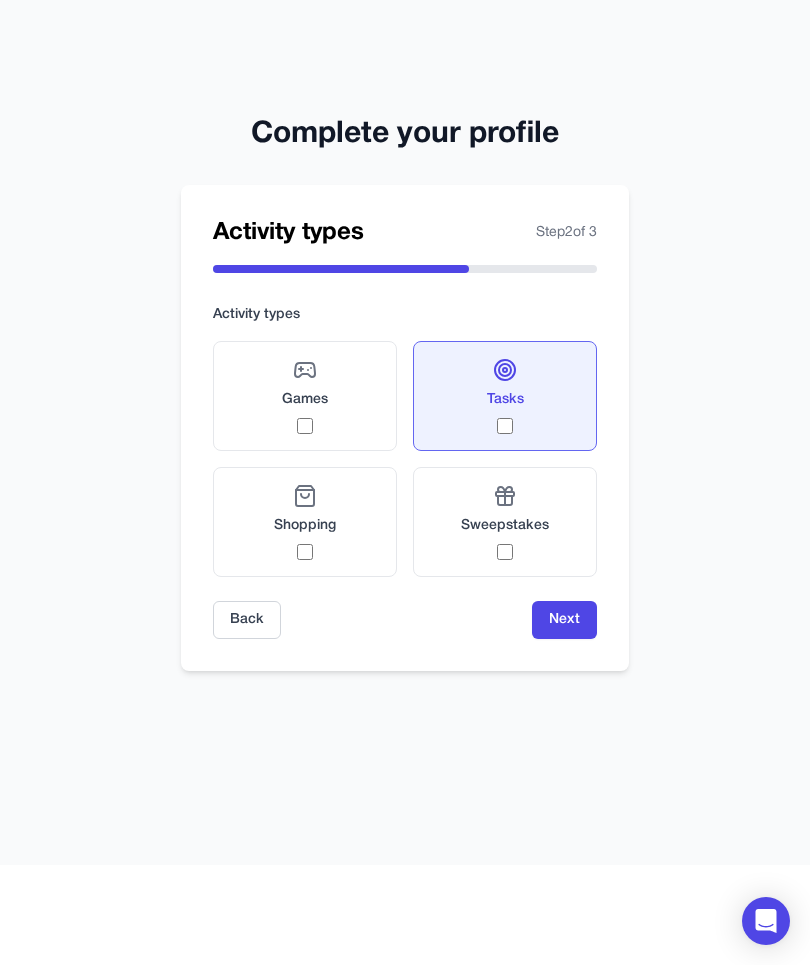 click on "Games" at bounding box center (305, 397) 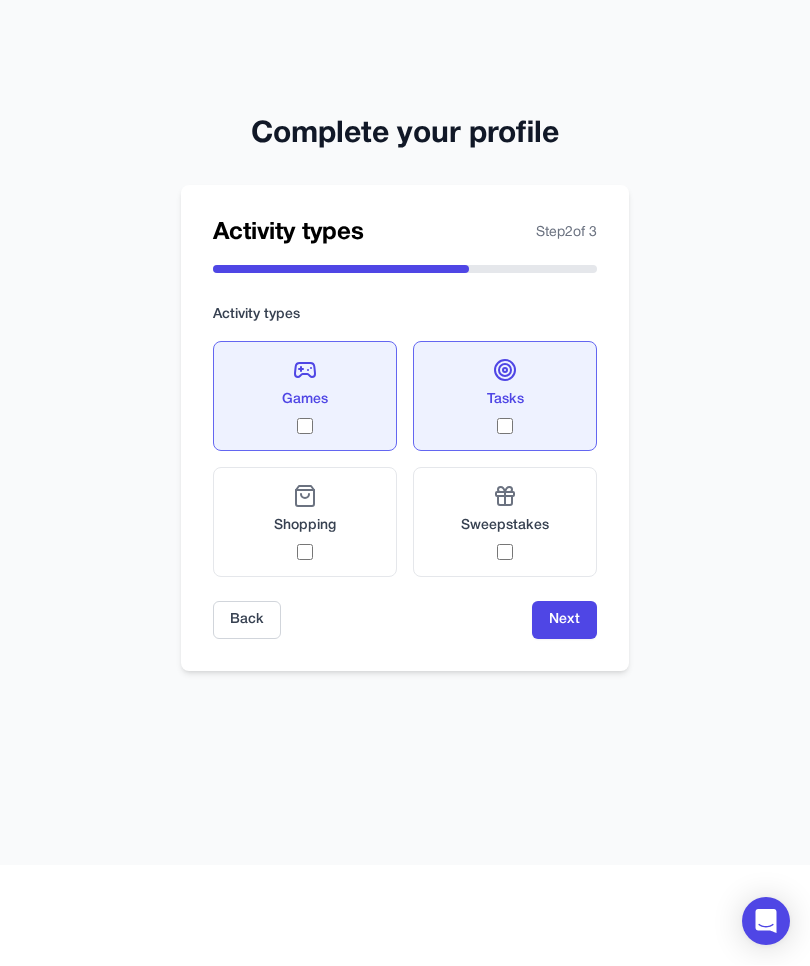 click on "Shopping" at bounding box center (305, 523) 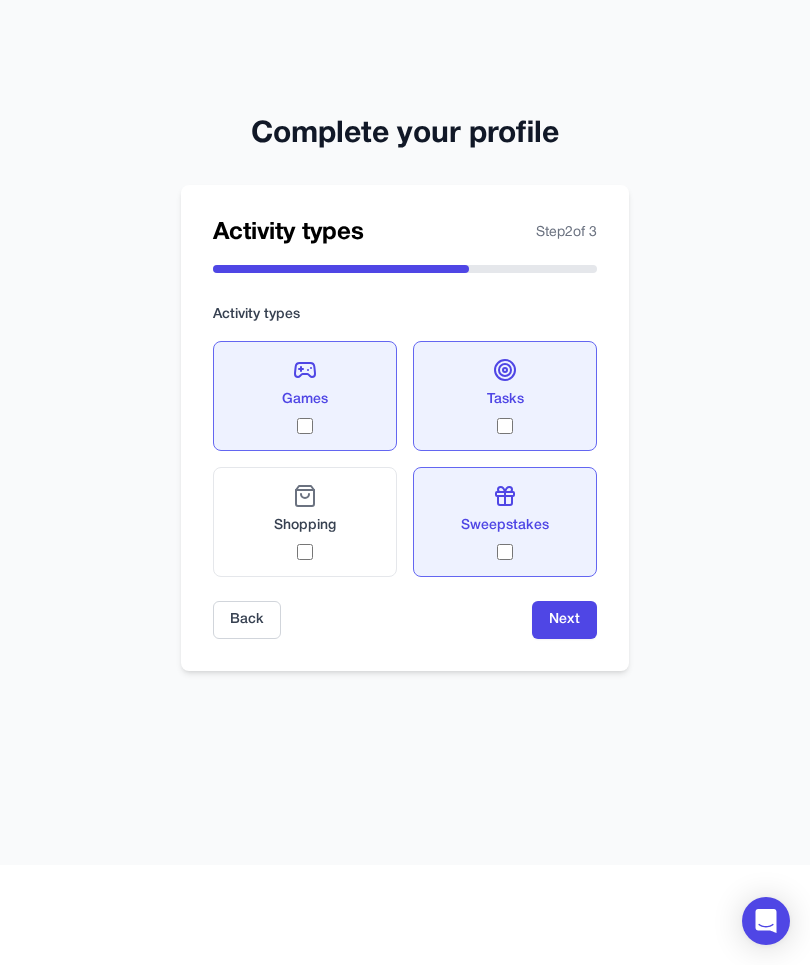 click on "Shopping" at bounding box center [305, 523] 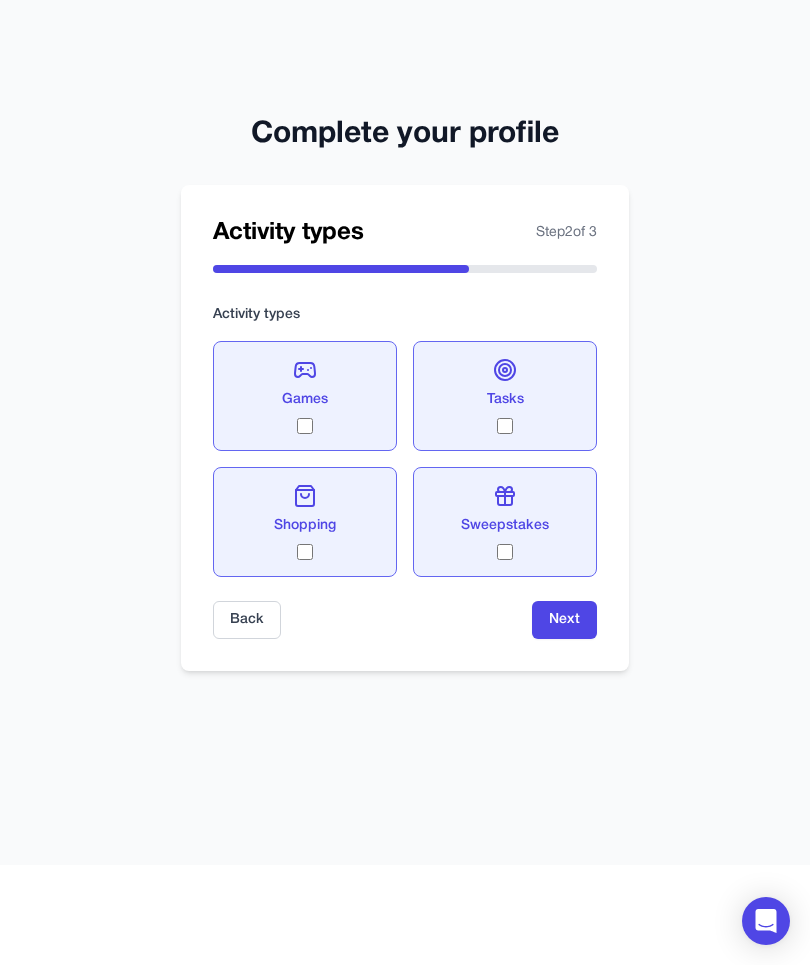click on "Shopping" at bounding box center (305, 523) 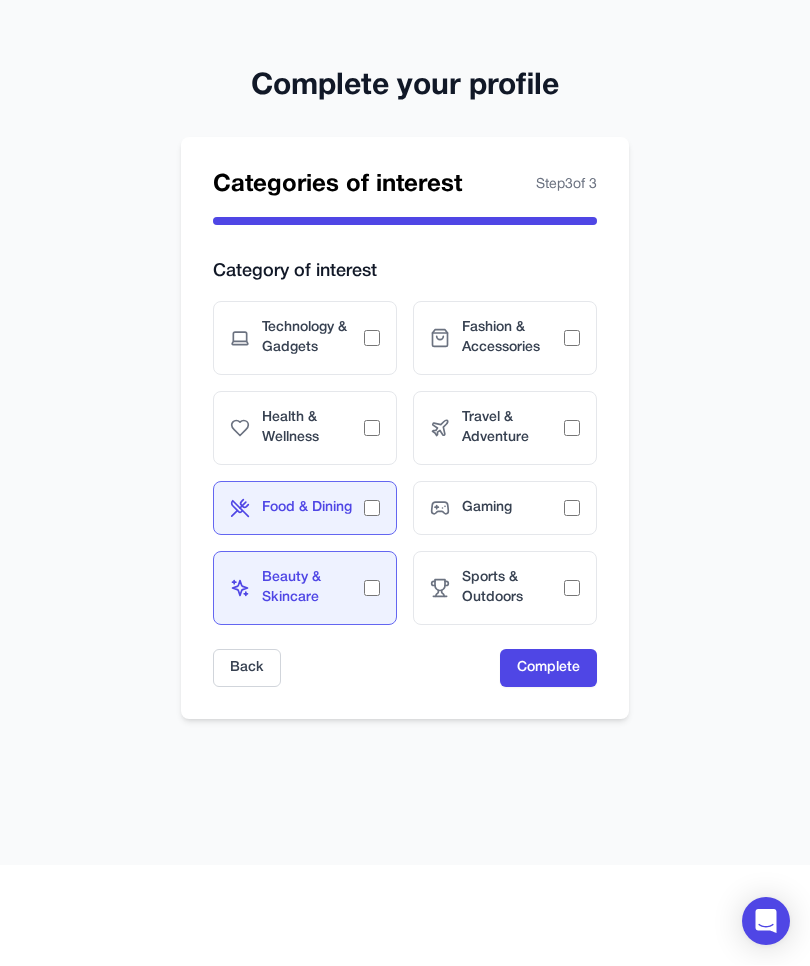 click on "Health & Wellness" at bounding box center (313, 429) 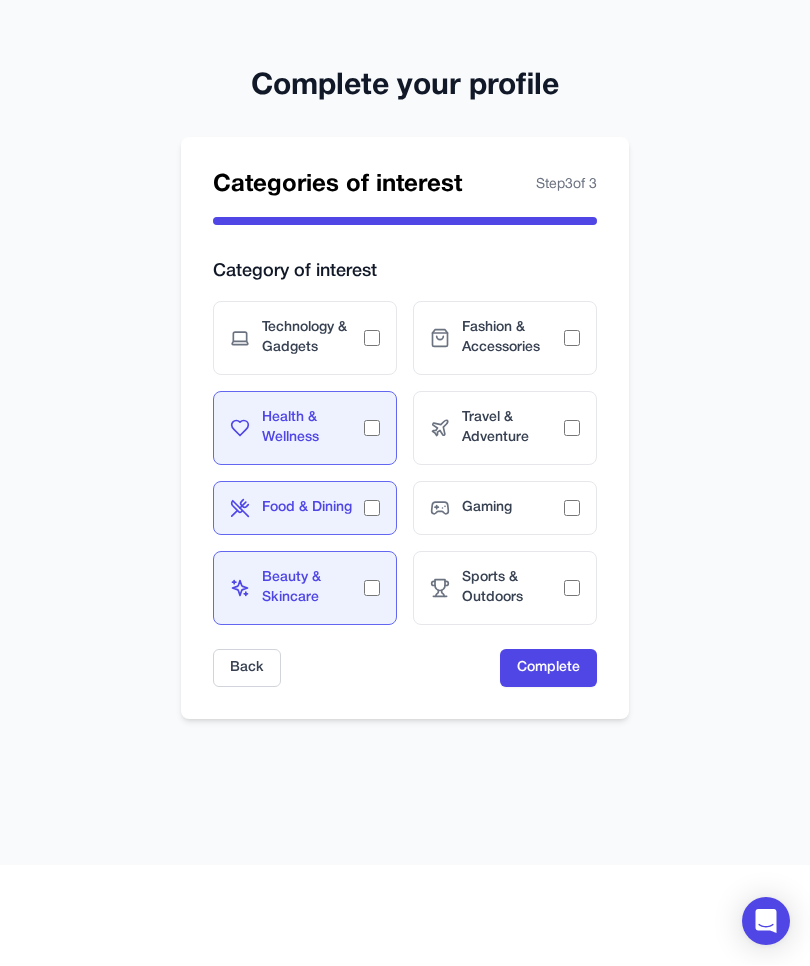 click on "Technology & Gadgets" at bounding box center (313, 339) 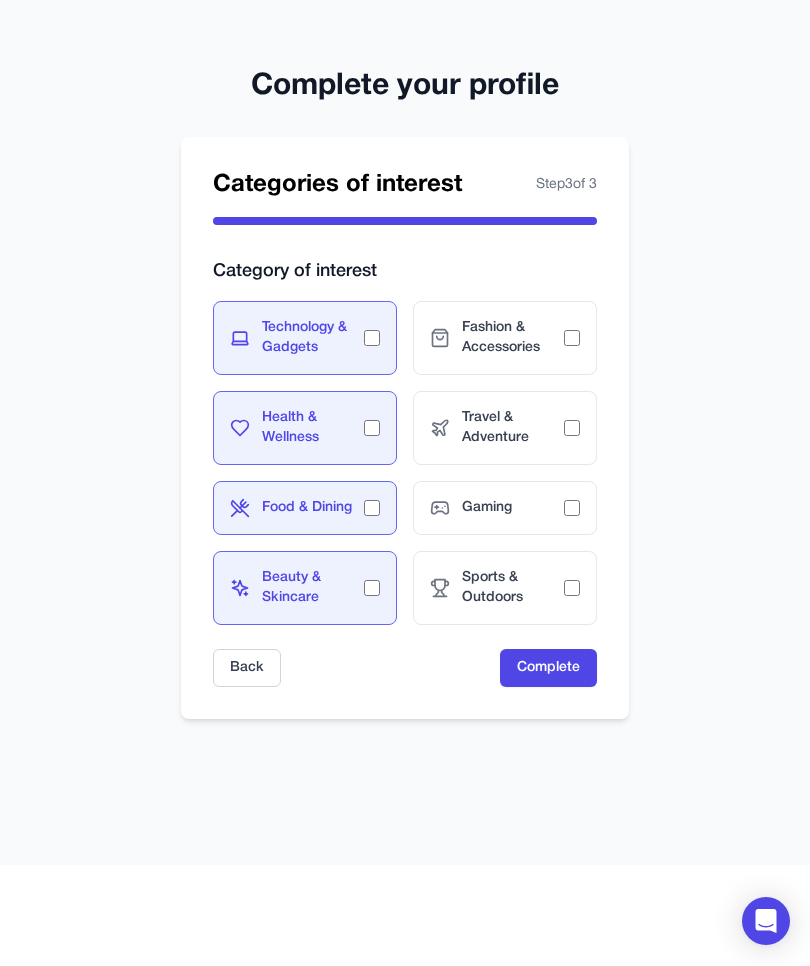 click on "Fashion & Accessories" at bounding box center (513, 339) 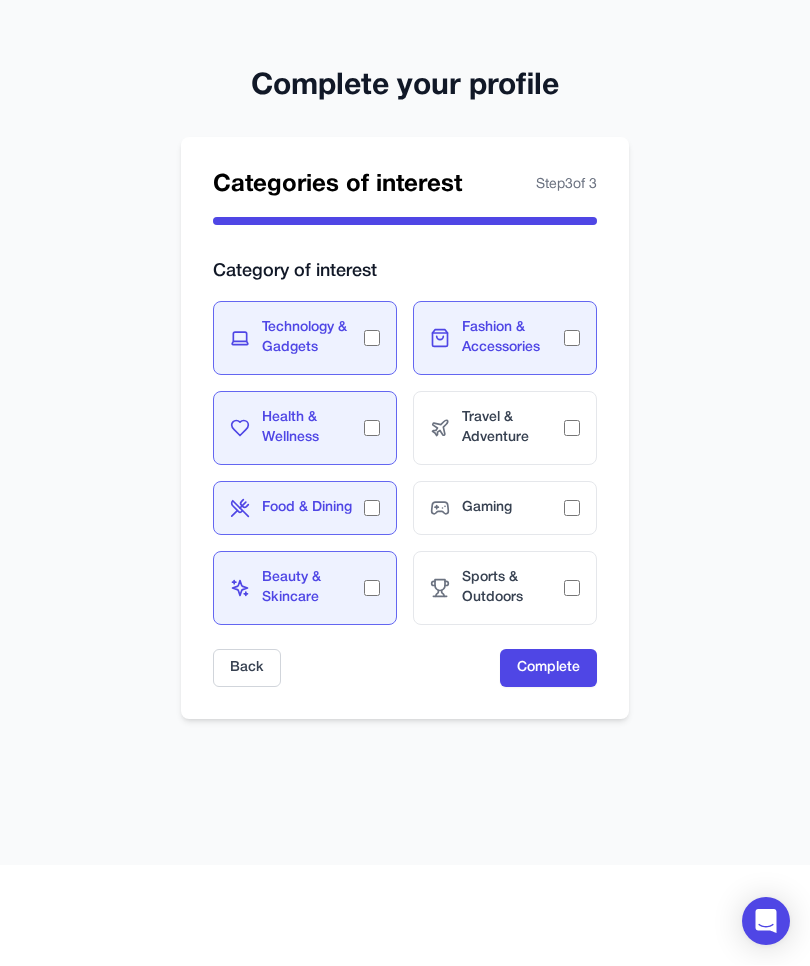 click on "Travel & Adventure" at bounding box center (513, 429) 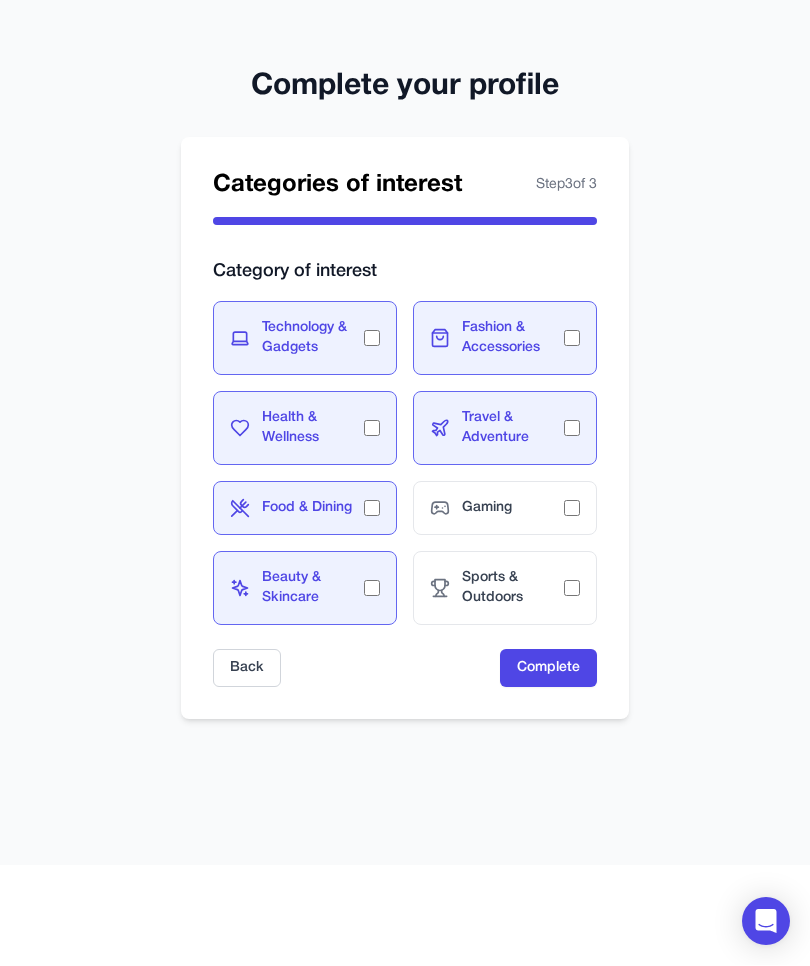 click on "Gaming" at bounding box center (513, 509) 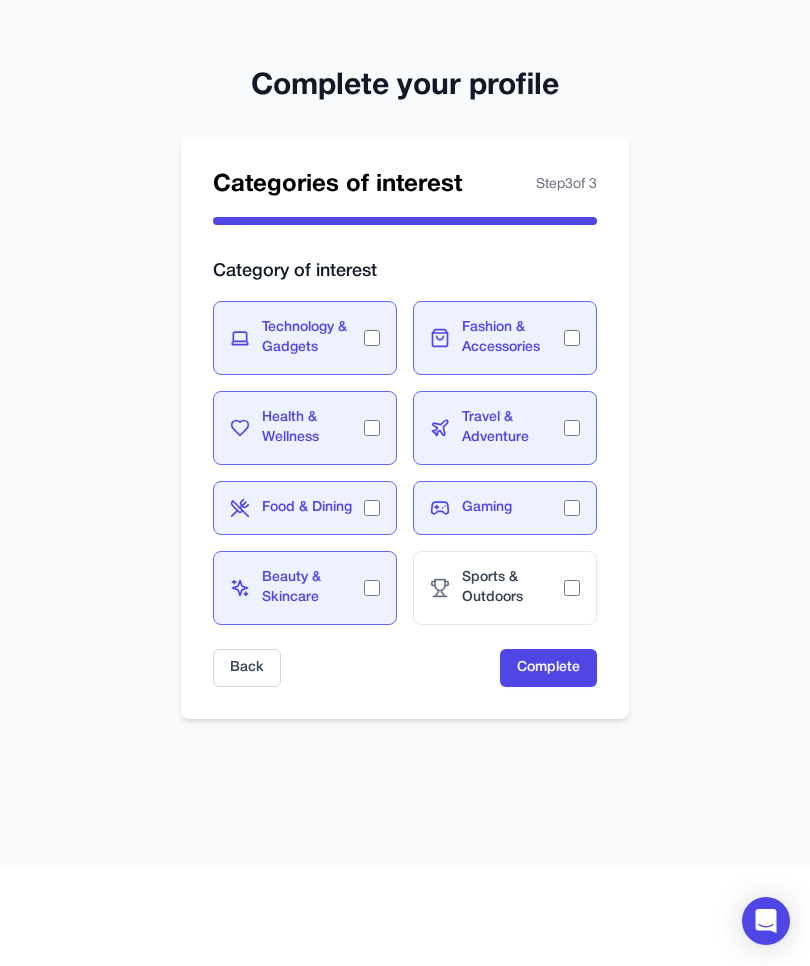 click on "Sports & Outdoors" at bounding box center [513, 589] 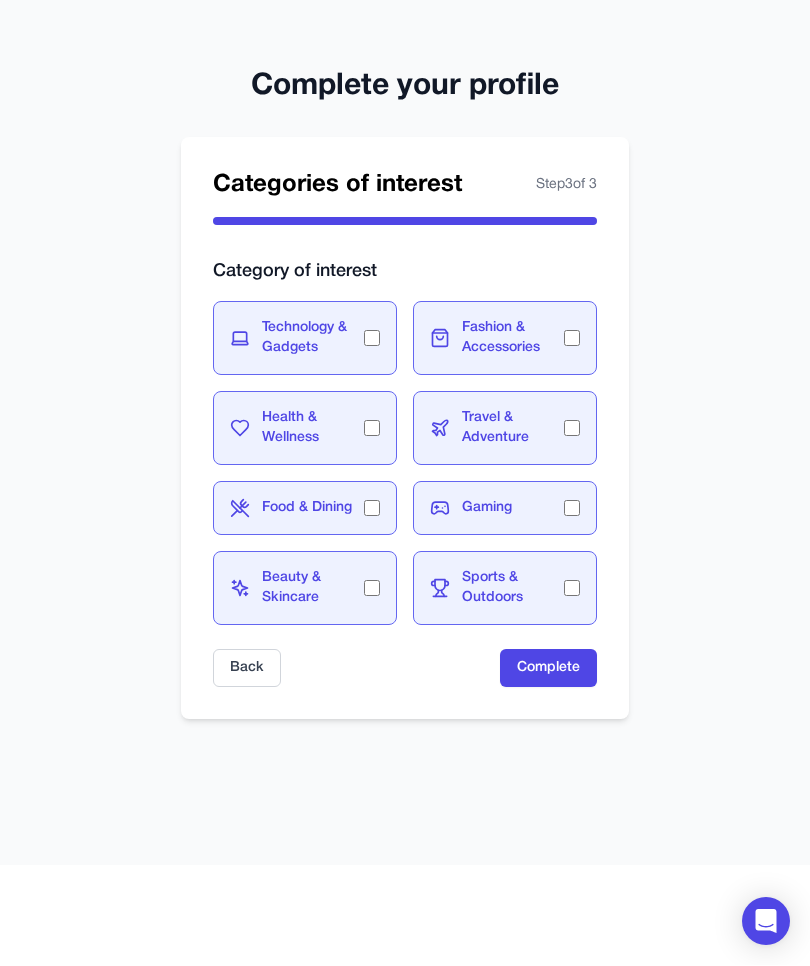 click on "Complete" at bounding box center (548, 669) 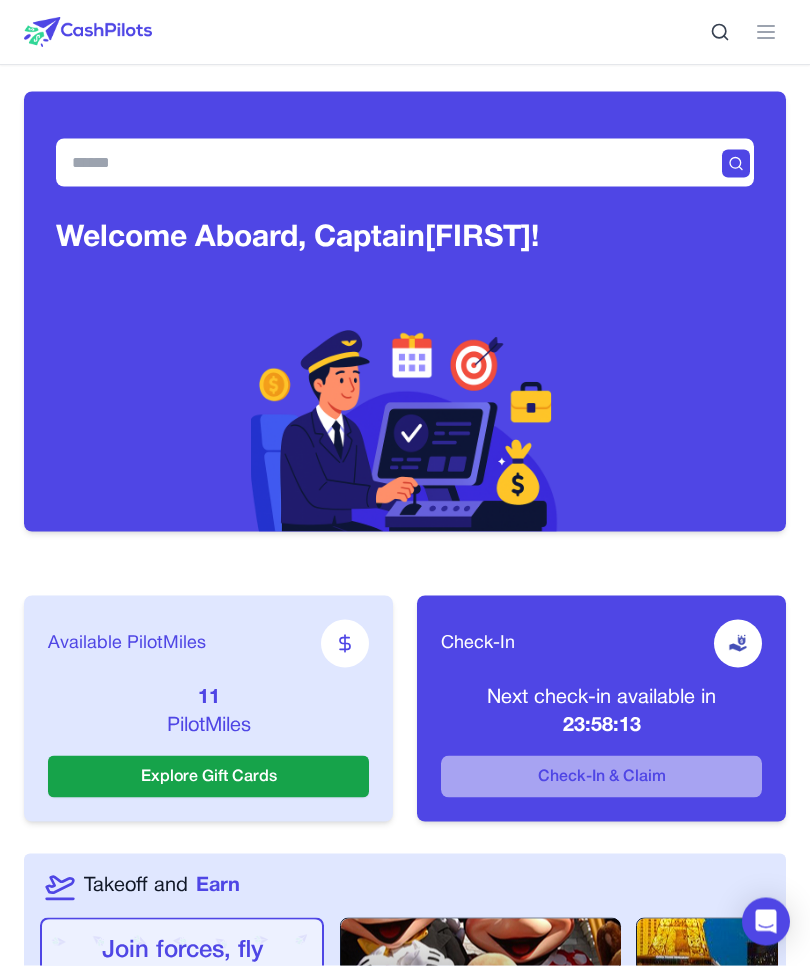 scroll, scrollTop: 0, scrollLeft: 0, axis: both 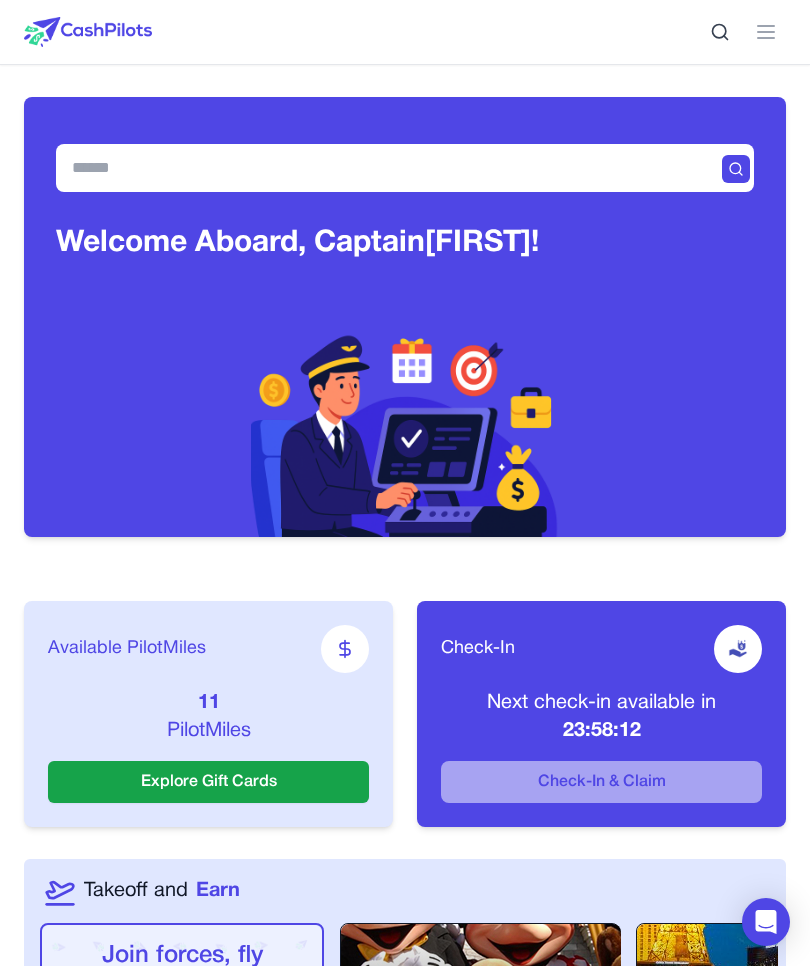 click 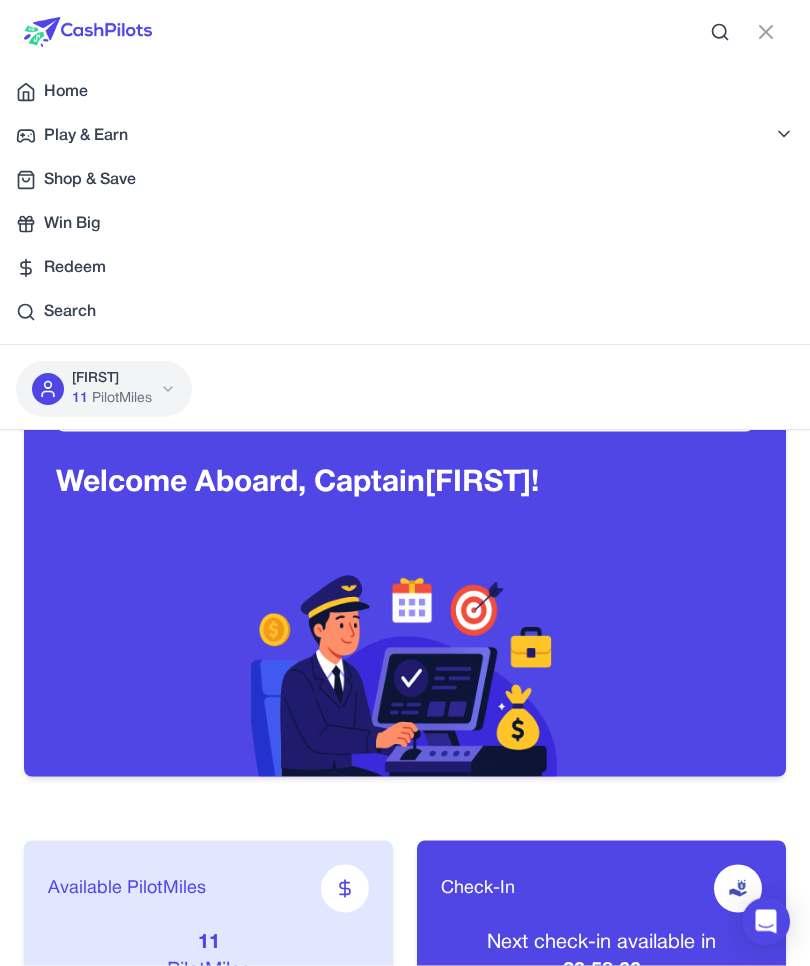 scroll, scrollTop: 0, scrollLeft: 0, axis: both 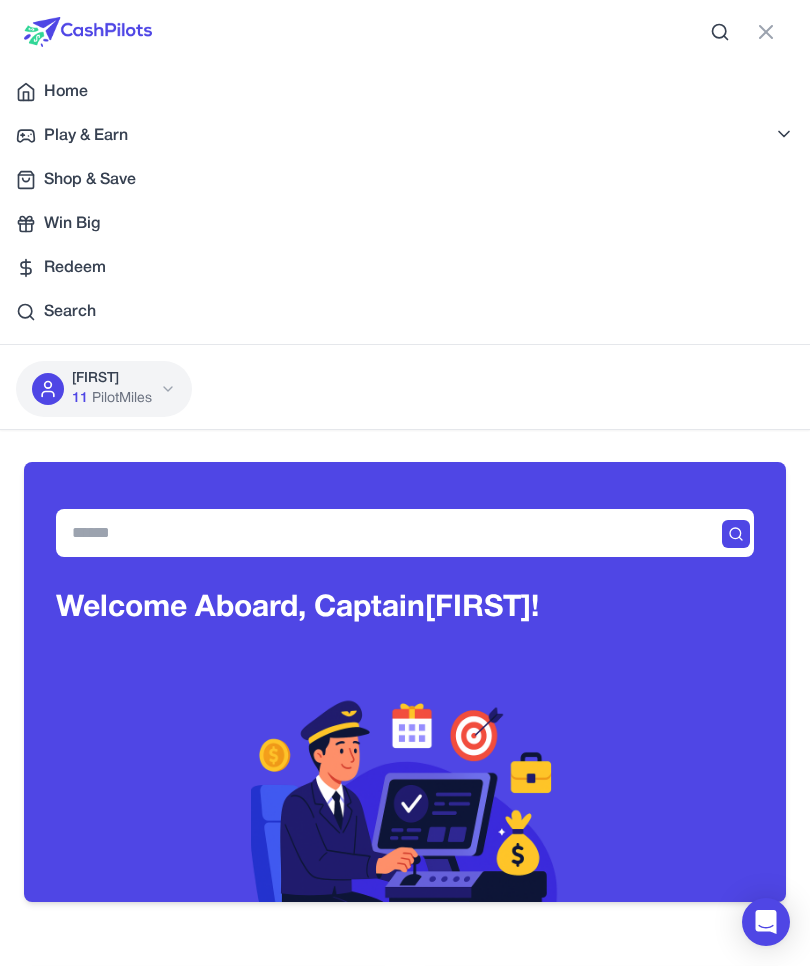 click on "Win Big" at bounding box center (72, 224) 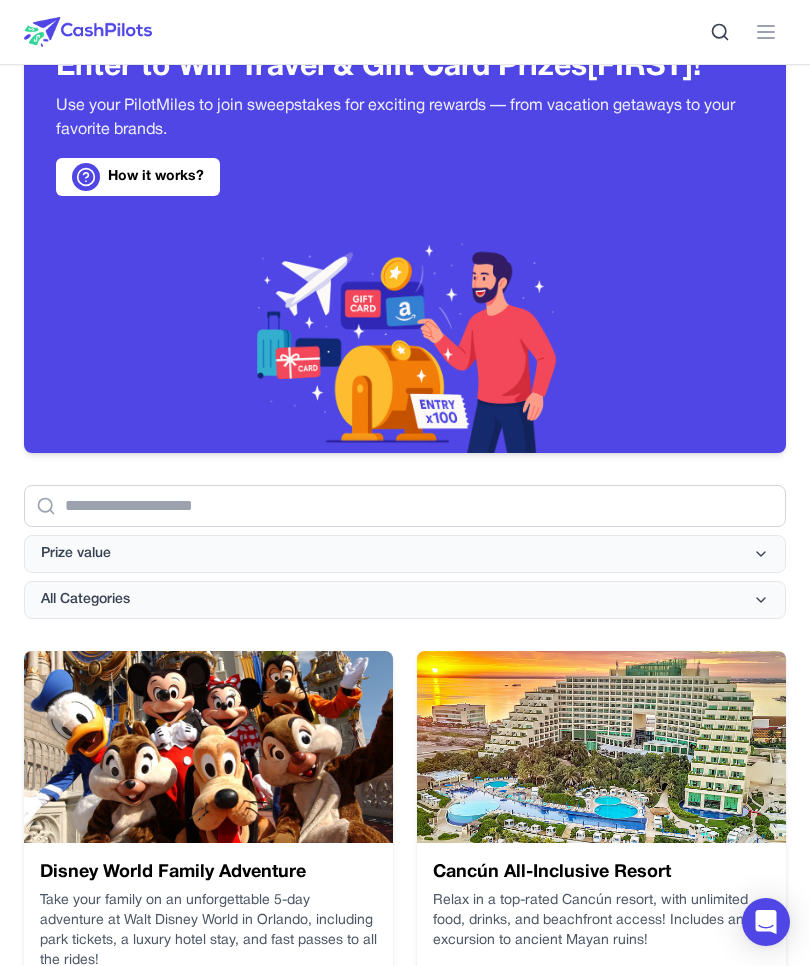 scroll, scrollTop: 0, scrollLeft: 0, axis: both 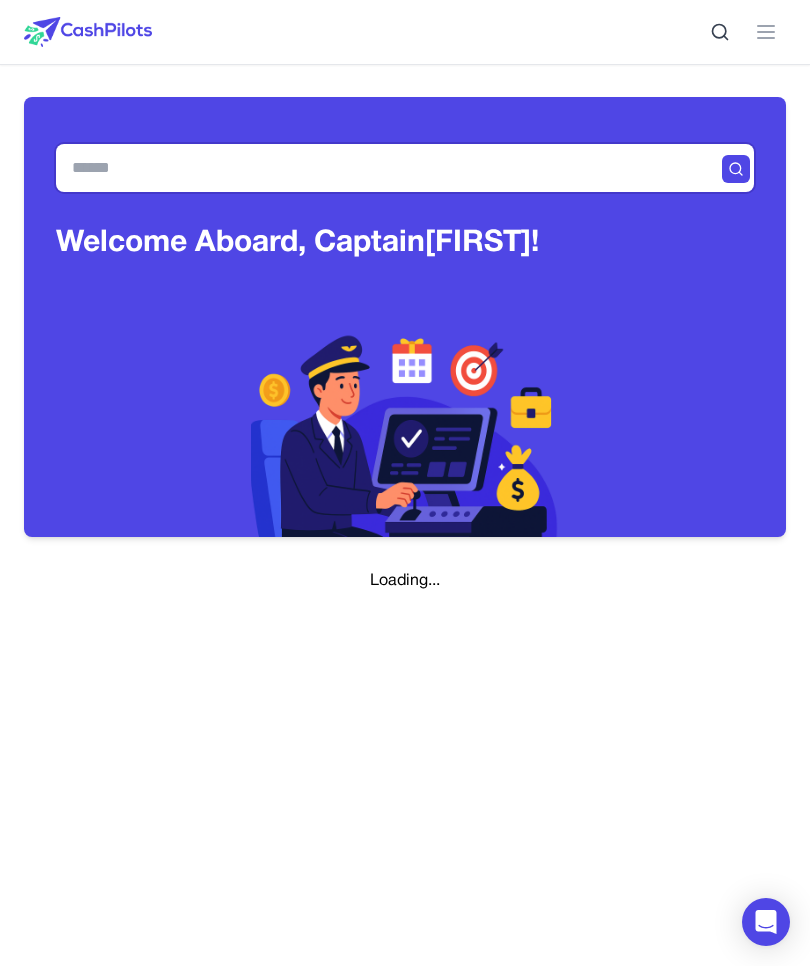 click at bounding box center (405, 168) 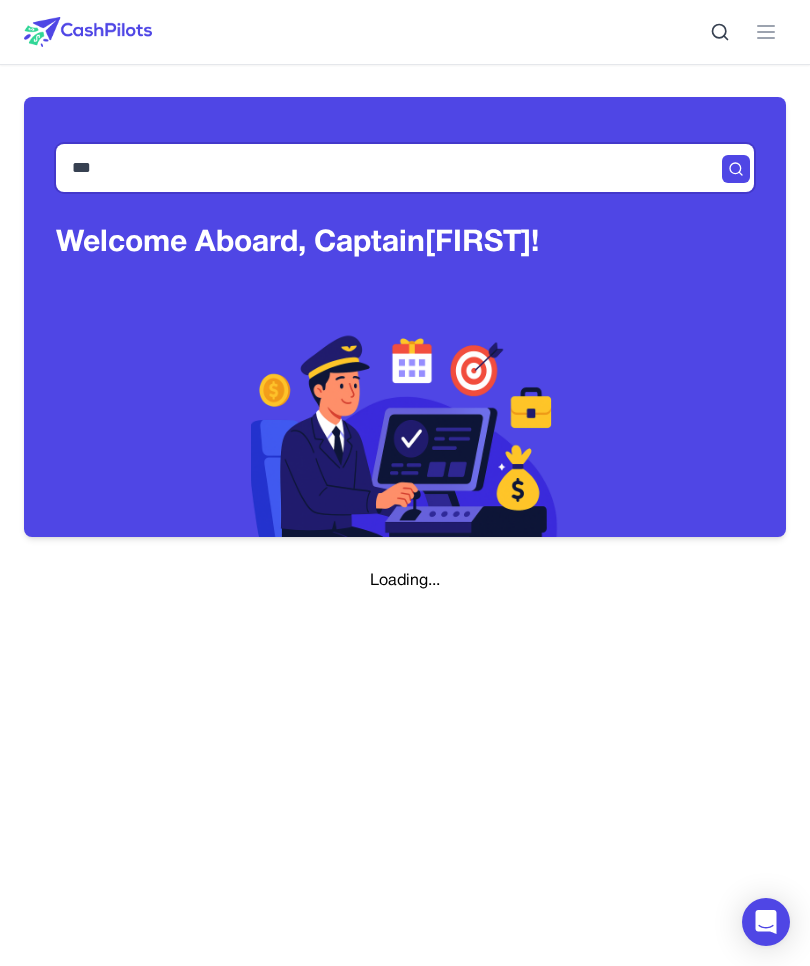 type on "****" 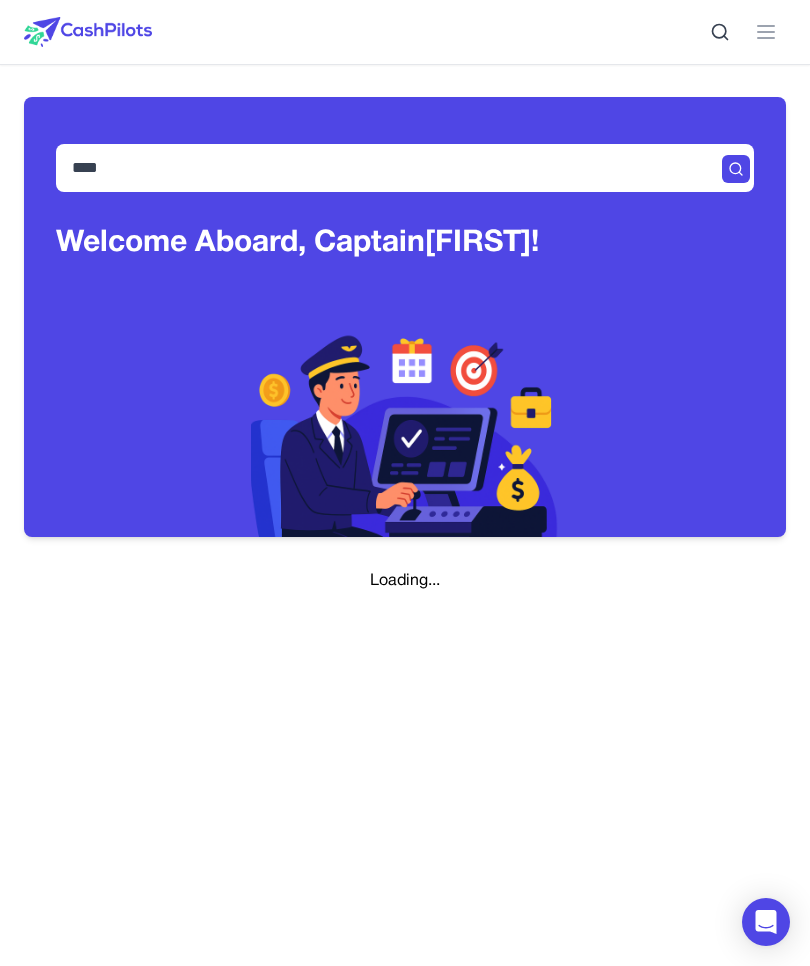 click at bounding box center (736, 169) 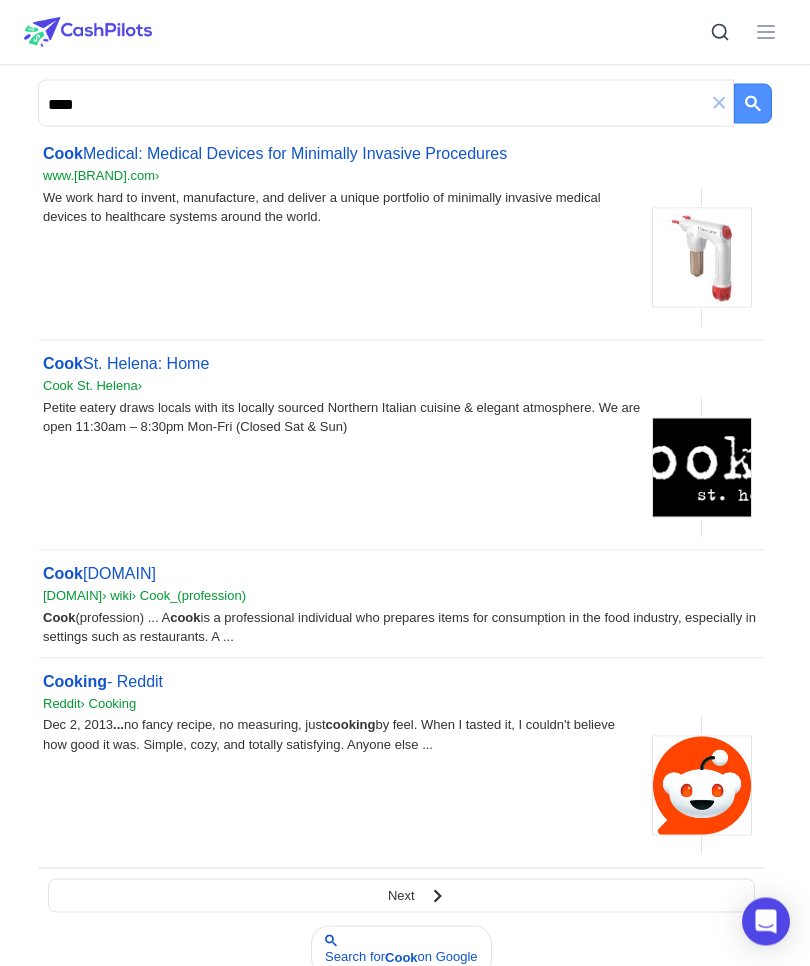 scroll, scrollTop: 0, scrollLeft: 0, axis: both 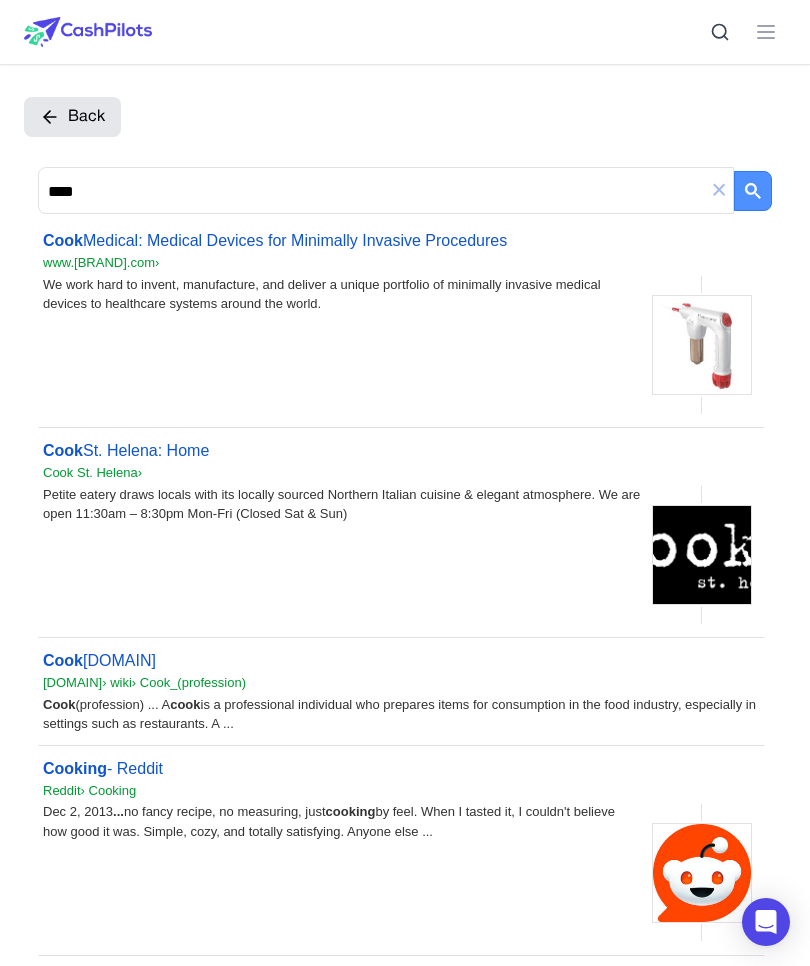 click on "Back" at bounding box center [72, 117] 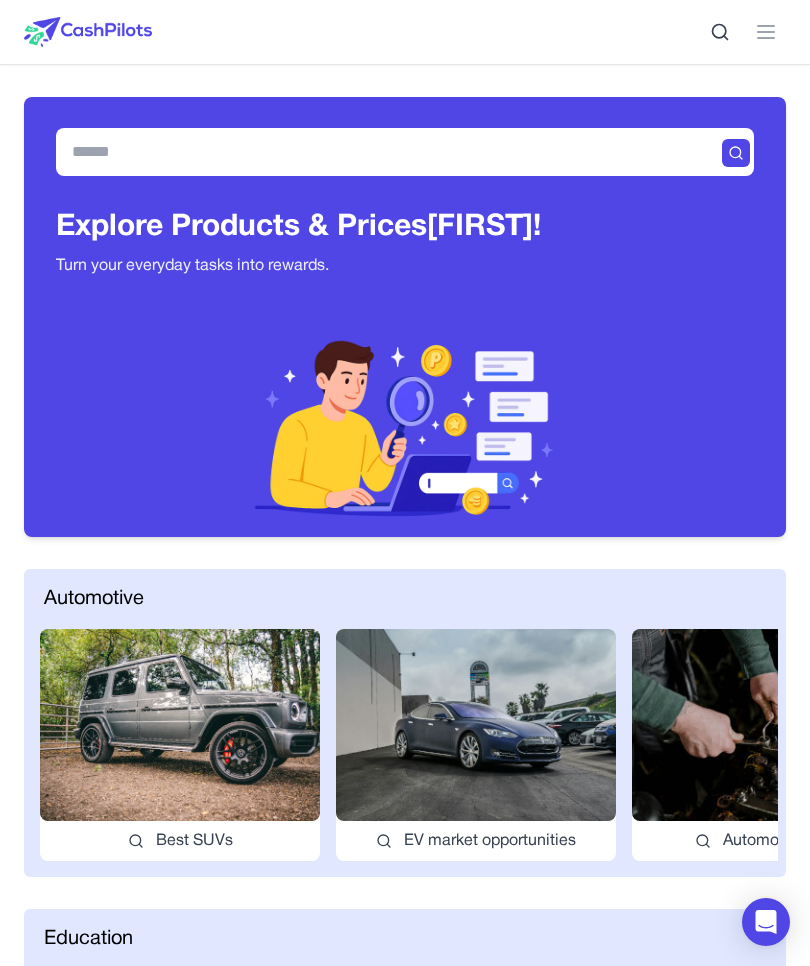 click 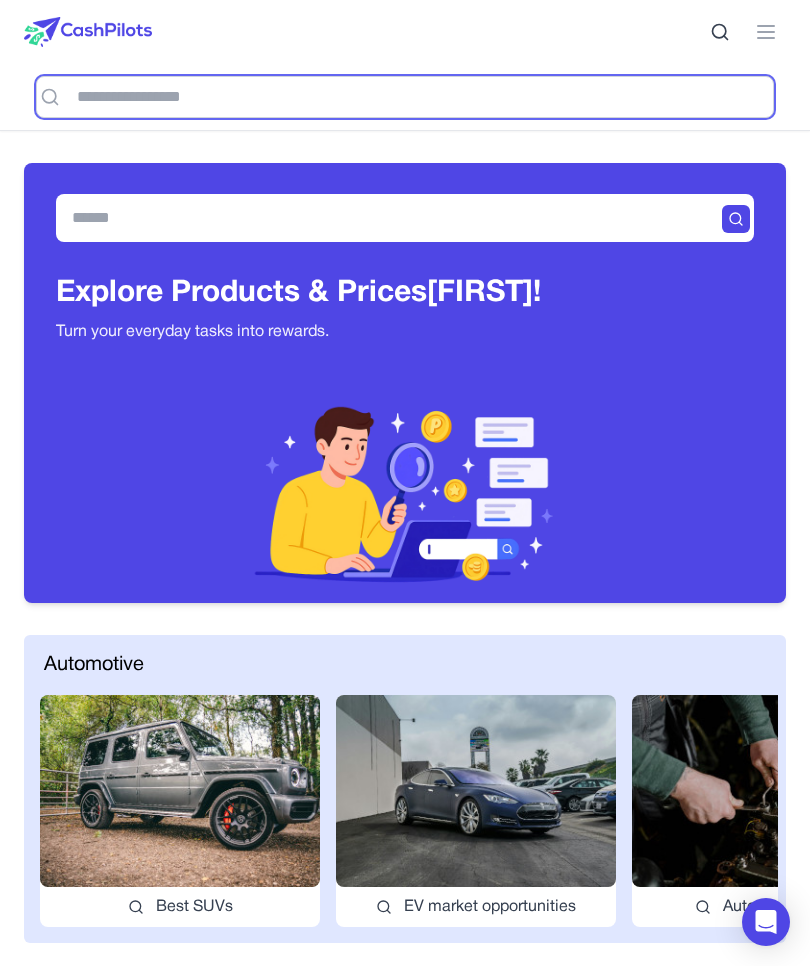 click at bounding box center [405, 97] 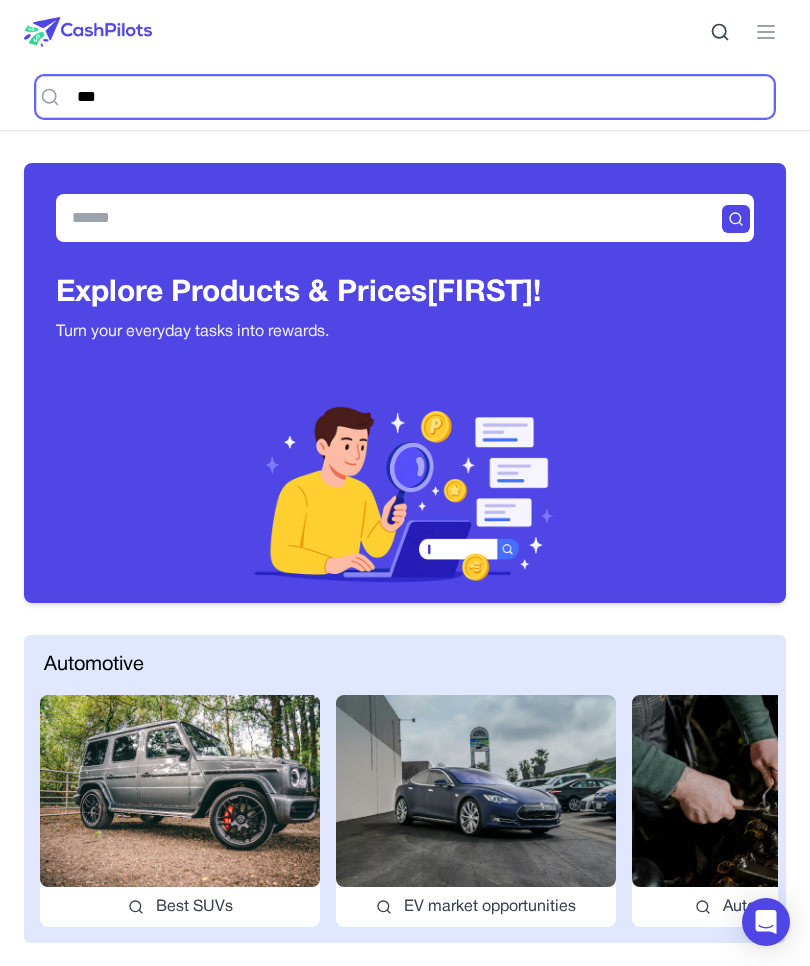 type on "****" 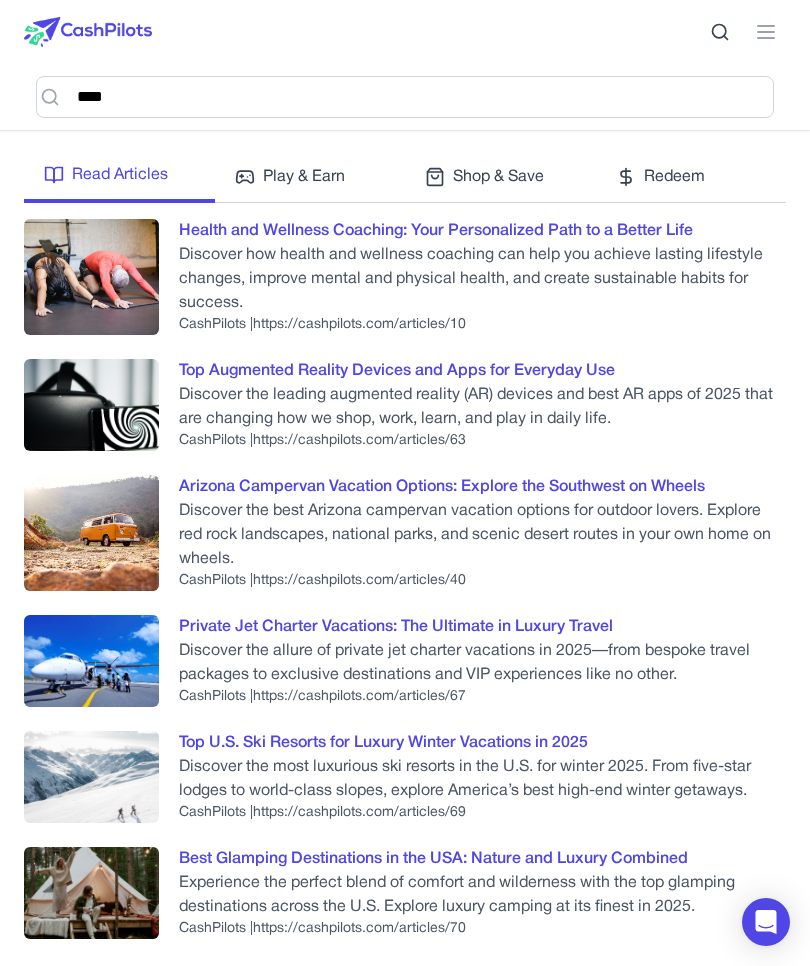 click on "Play & Earn" at bounding box center [304, 177] 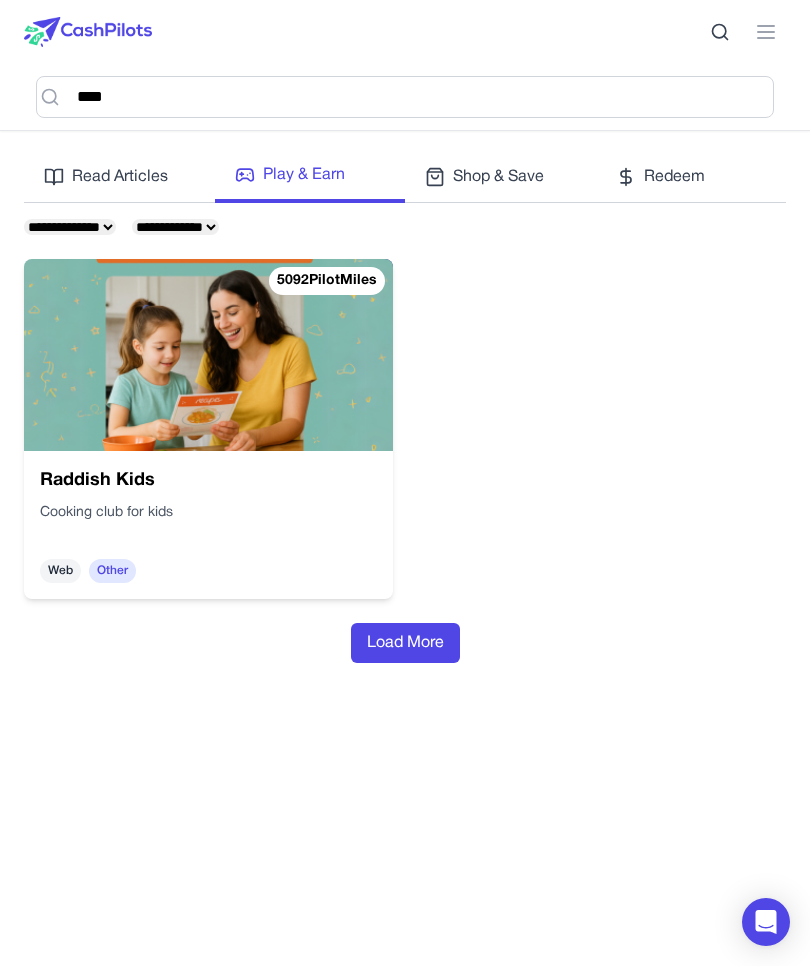 click on "**********" at bounding box center (405, 856) 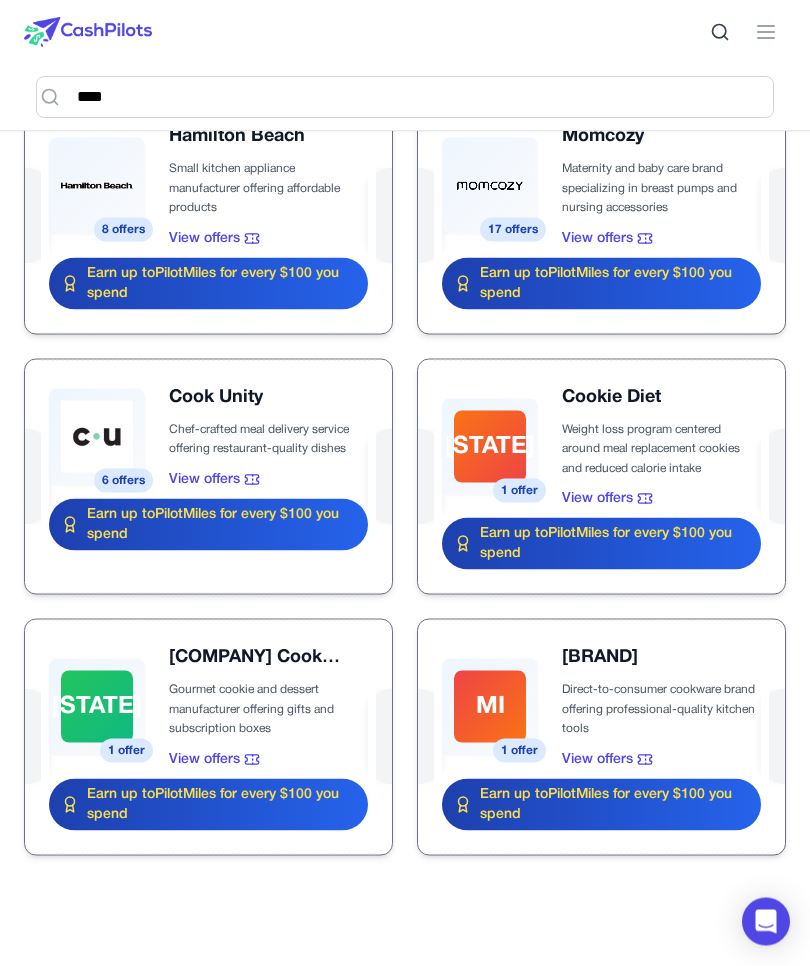 scroll, scrollTop: 122, scrollLeft: 0, axis: vertical 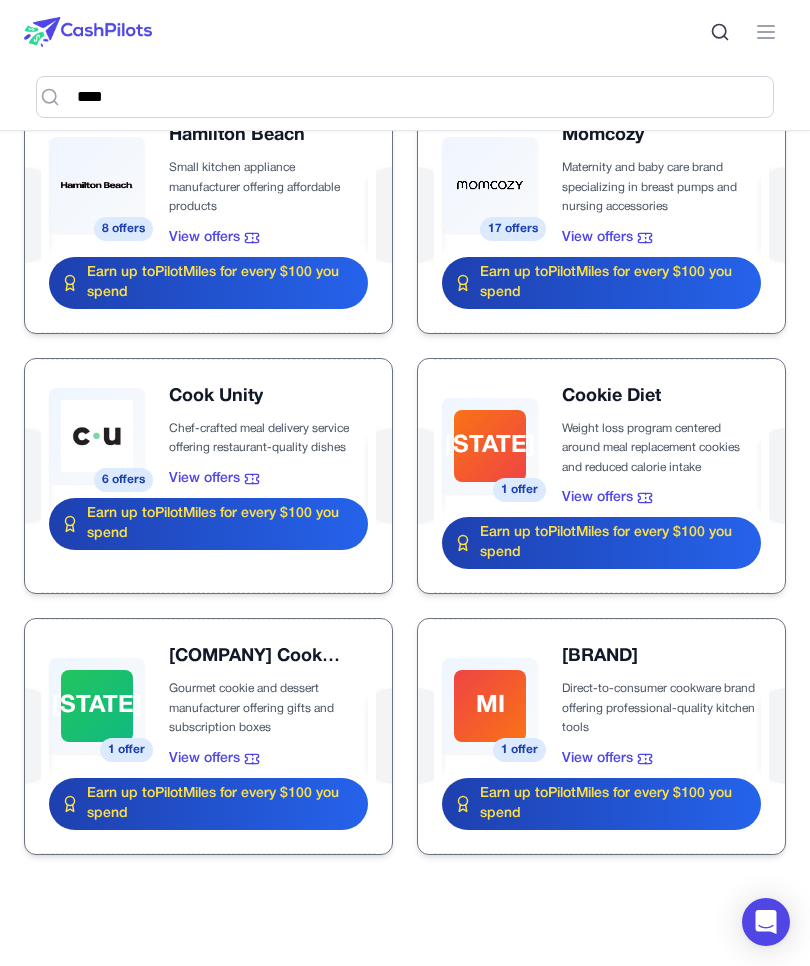 click at bounding box center [208, 476] 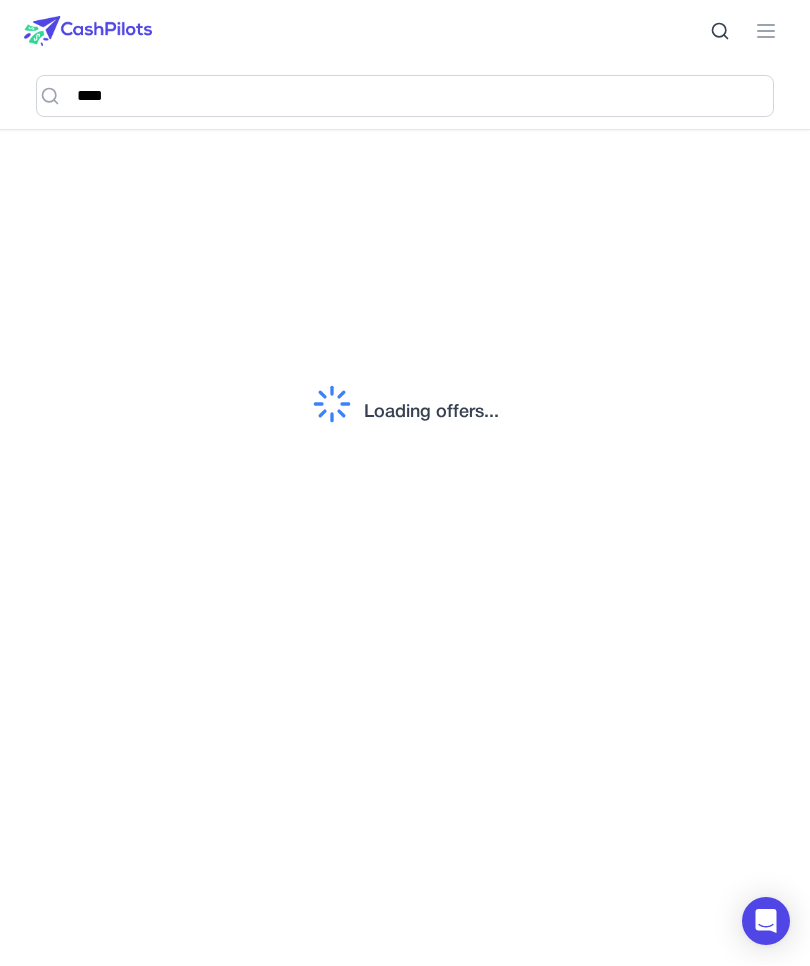 scroll, scrollTop: 1, scrollLeft: 0, axis: vertical 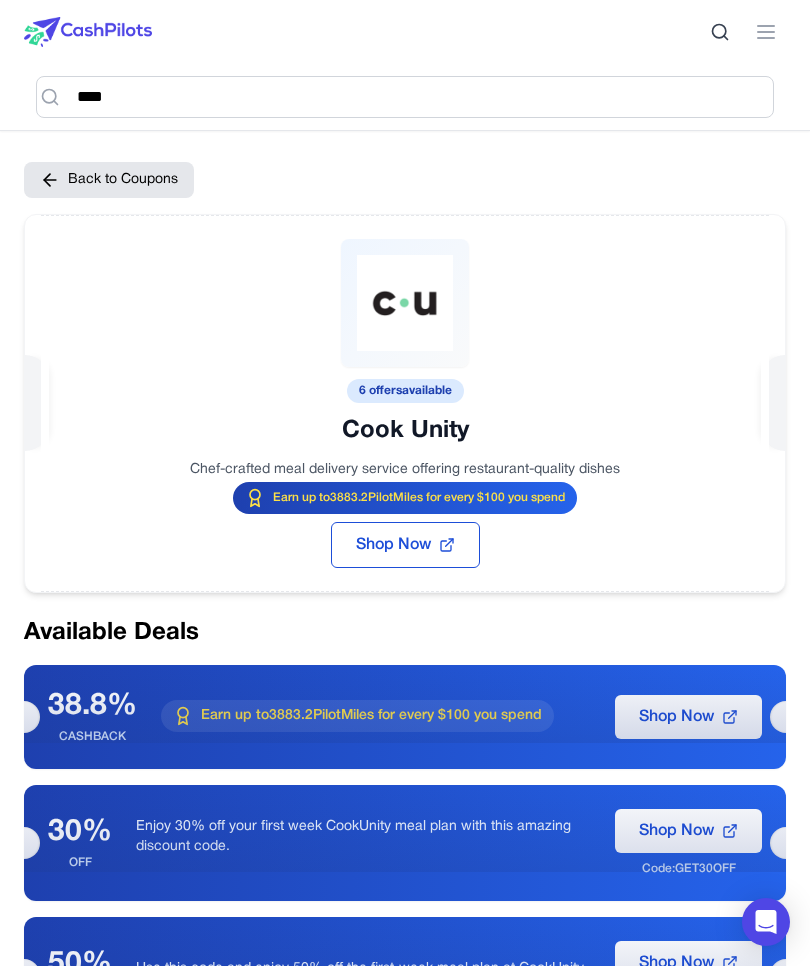 click at bounding box center [405, 356] 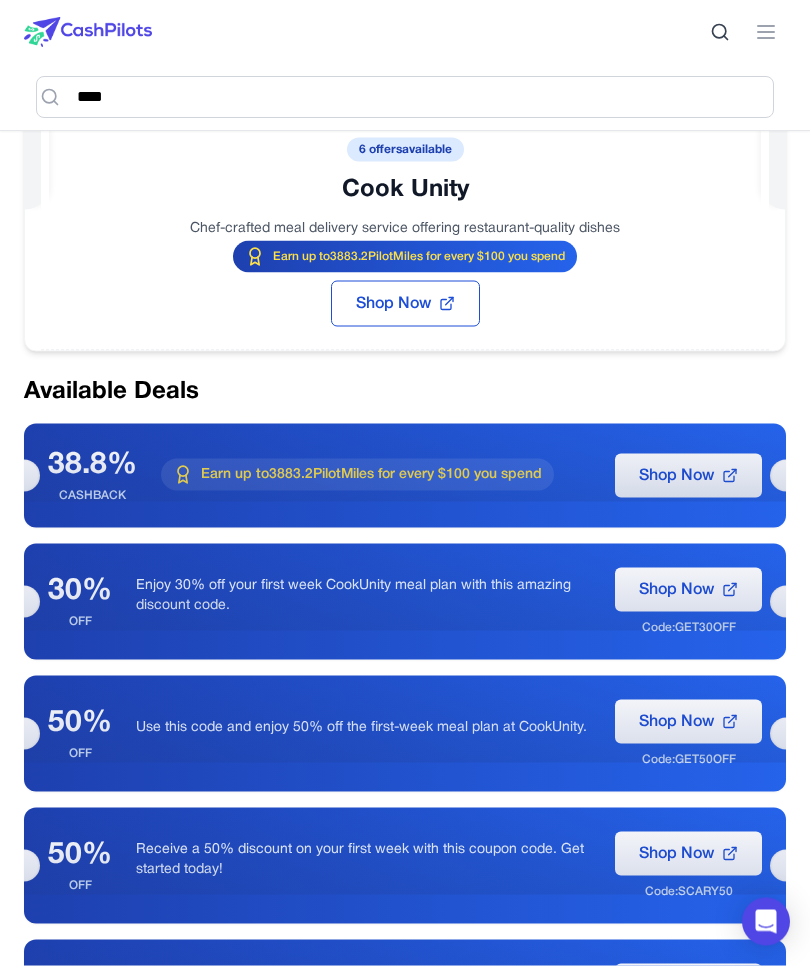 scroll, scrollTop: 219, scrollLeft: 0, axis: vertical 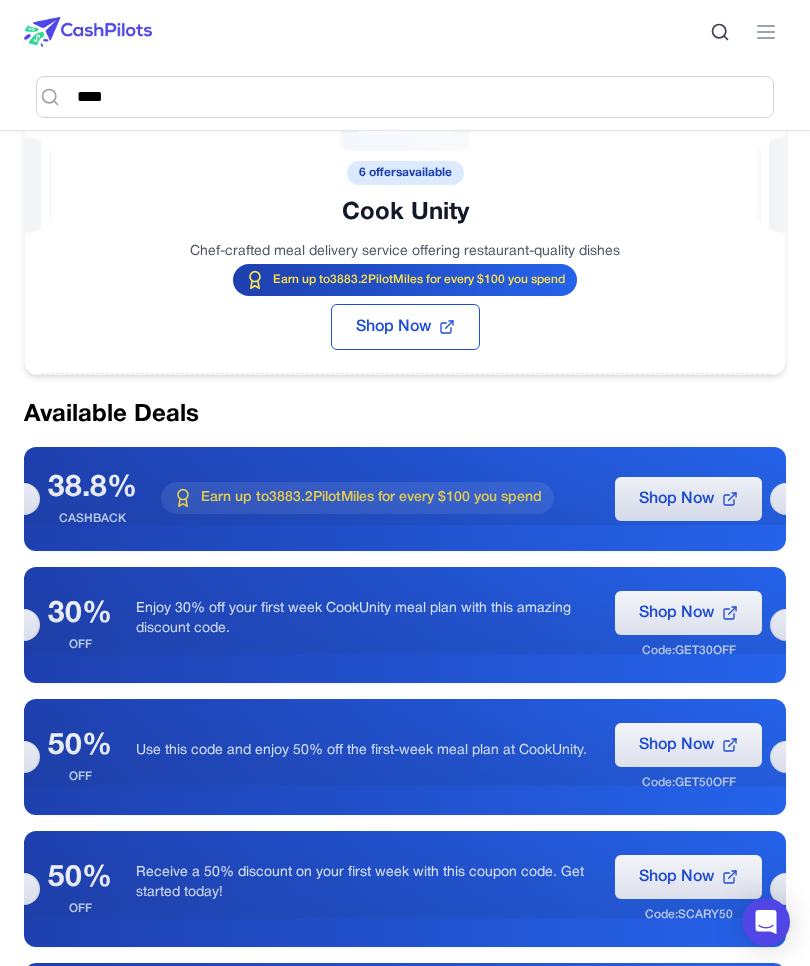 click 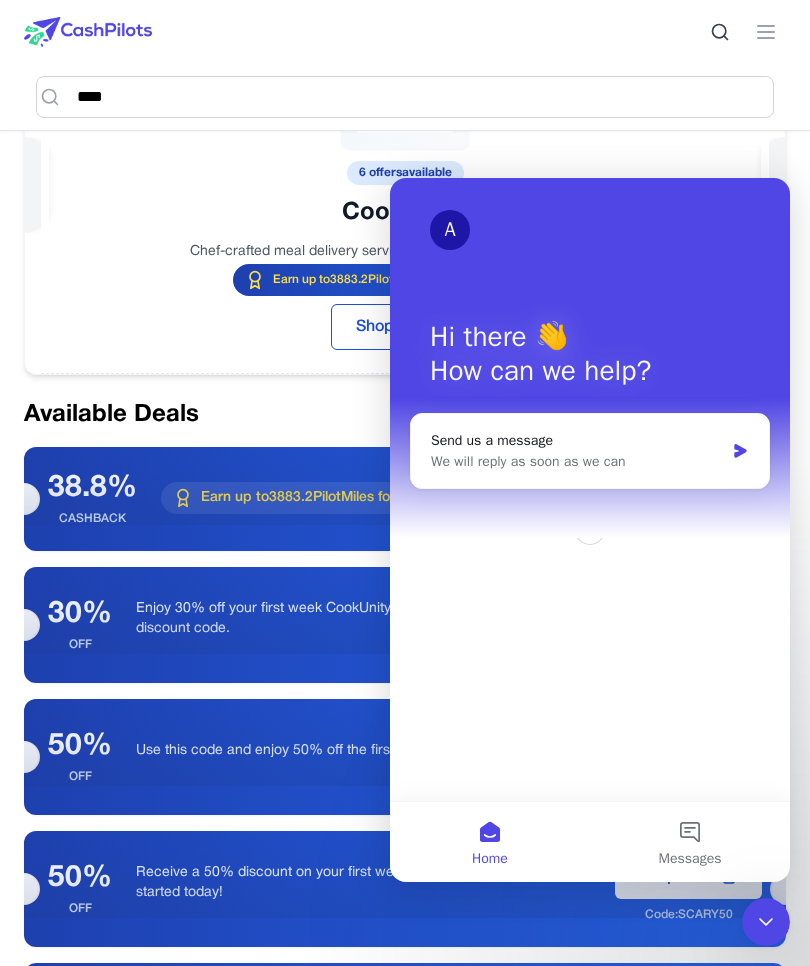 scroll, scrollTop: 0, scrollLeft: 0, axis: both 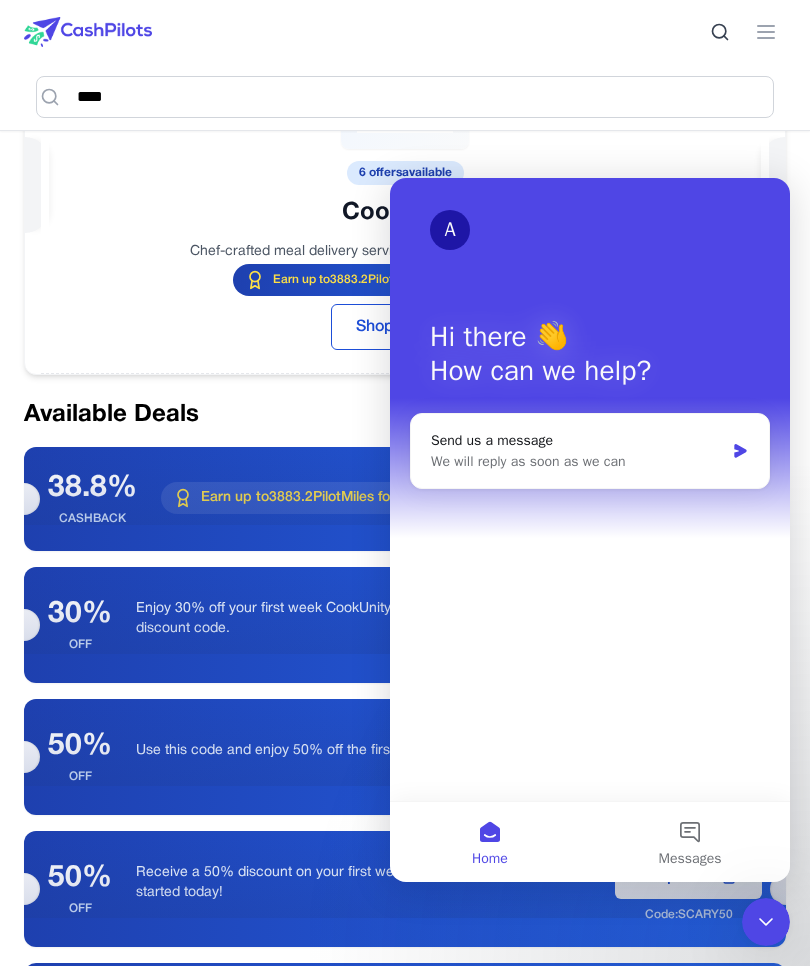 click on "Send us a message We will reply as soon as we can" at bounding box center [590, 451] 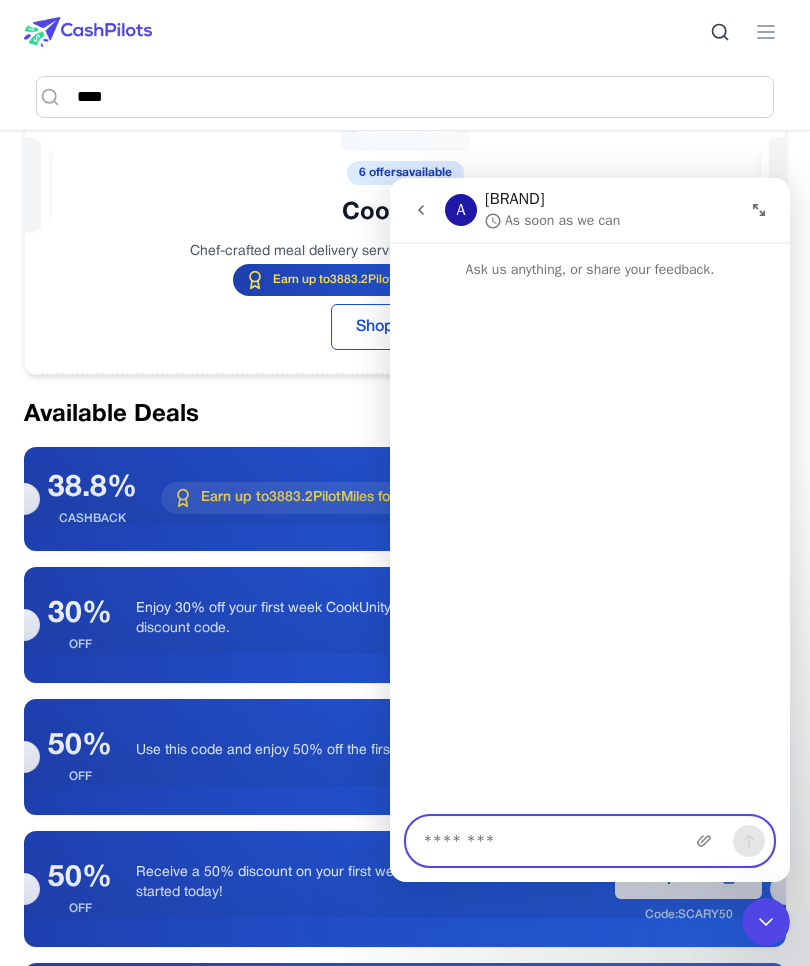 click at bounding box center (590, 841) 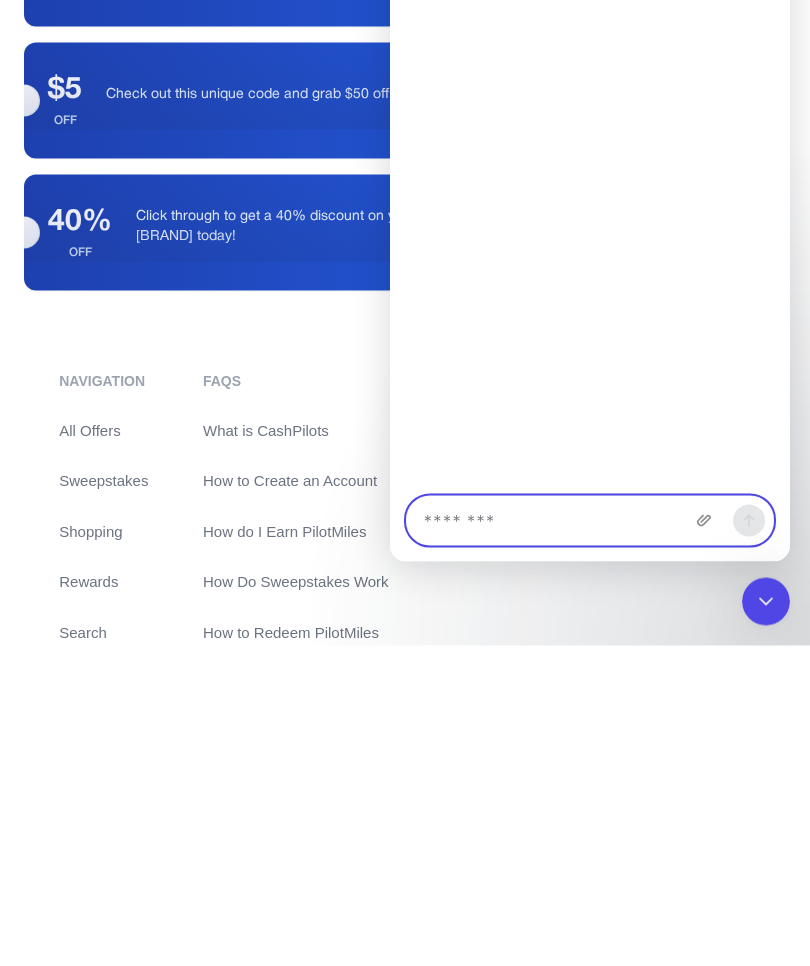 scroll, scrollTop: 912, scrollLeft: 0, axis: vertical 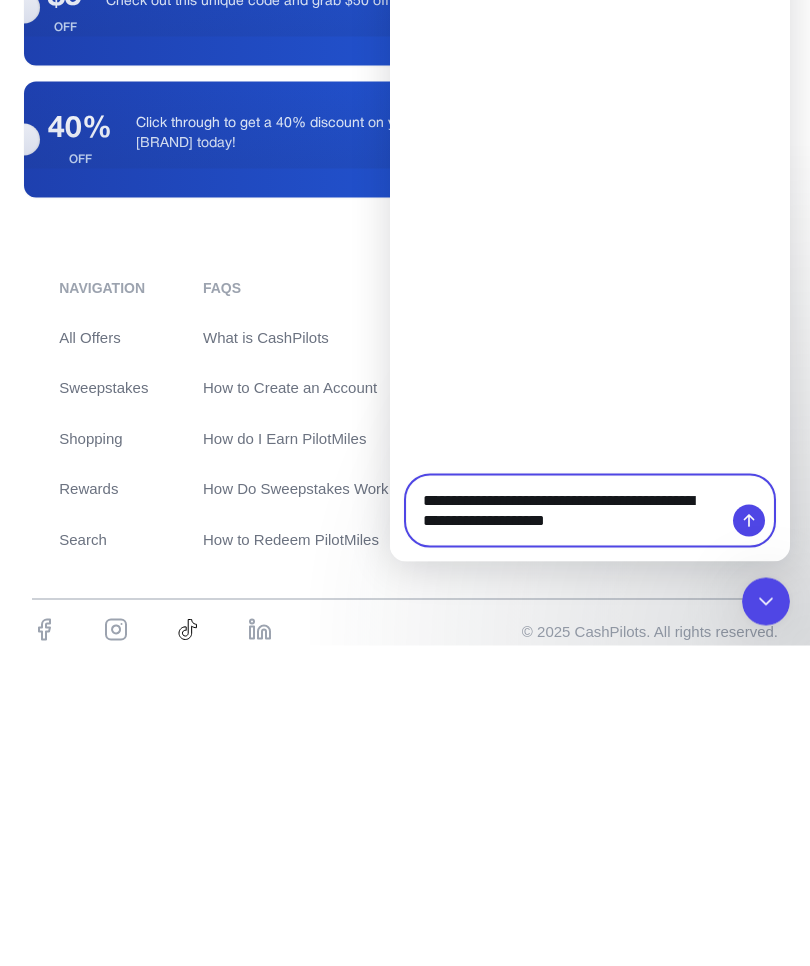 type on "**********" 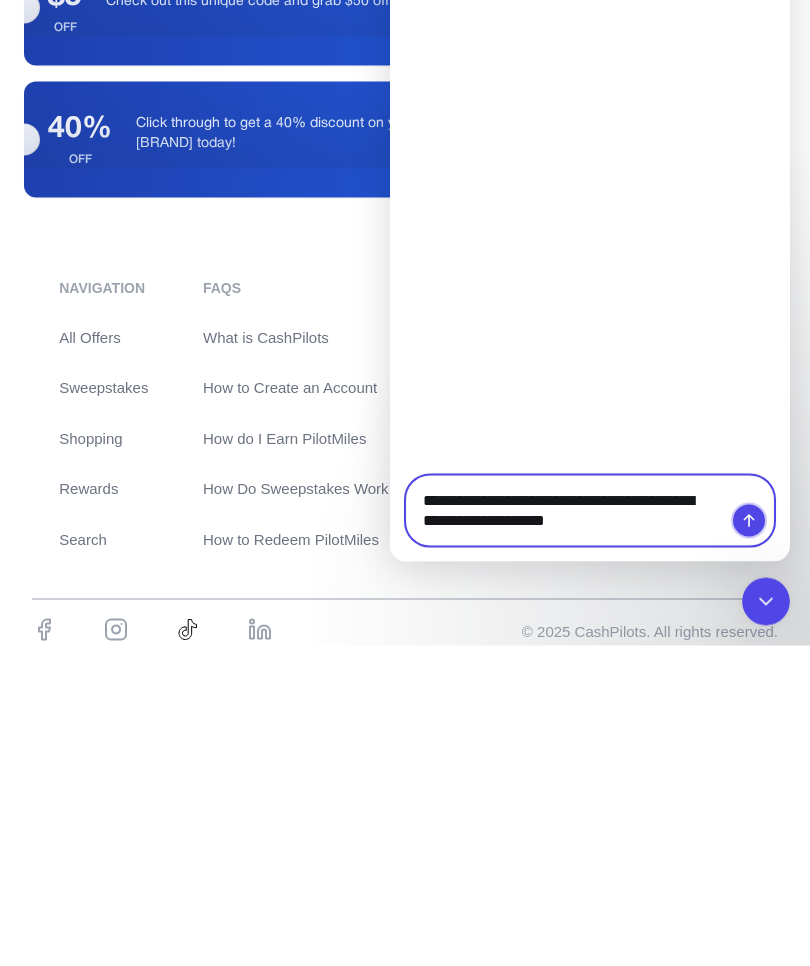 click at bounding box center (749, 521) 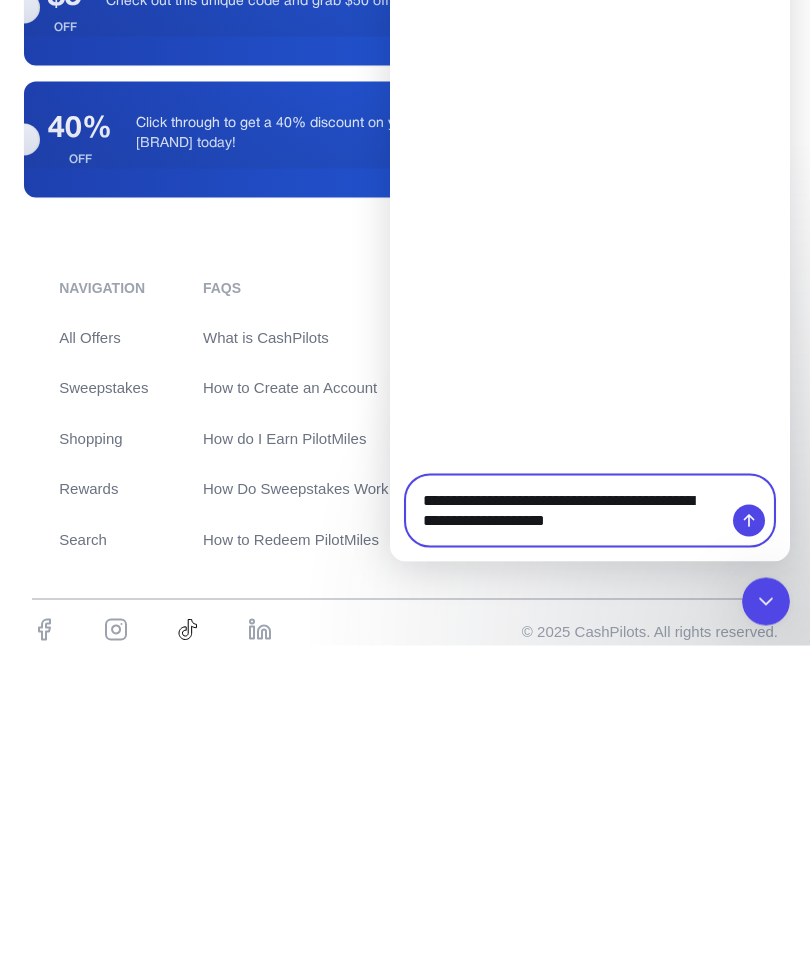 type 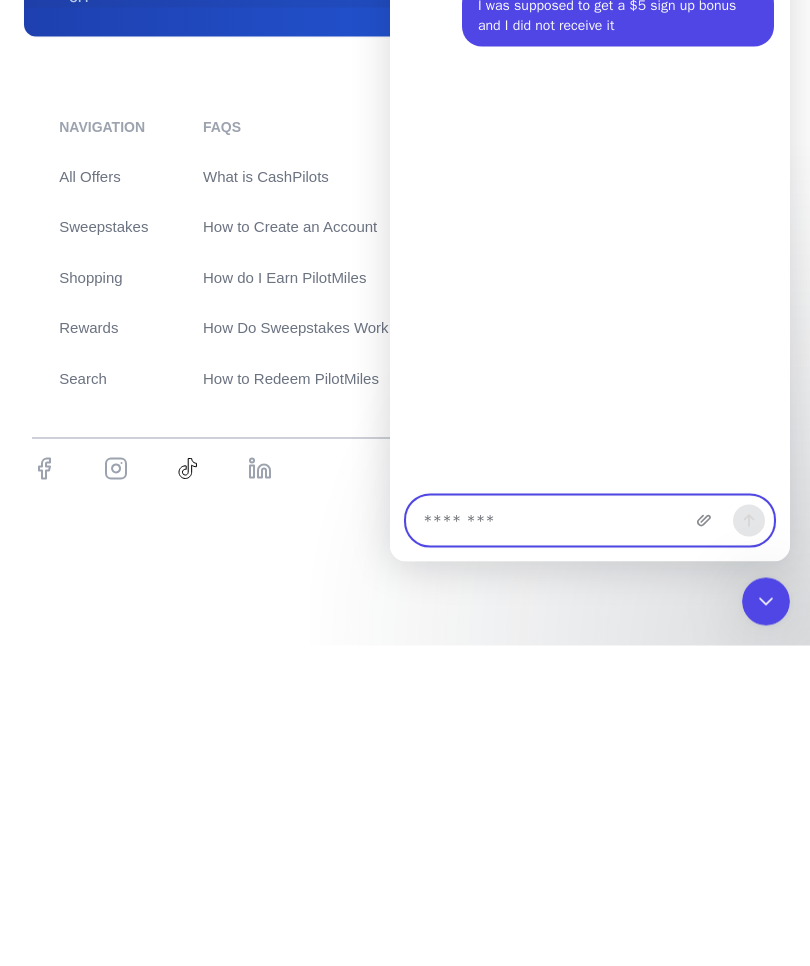 scroll, scrollTop: 1087, scrollLeft: 0, axis: vertical 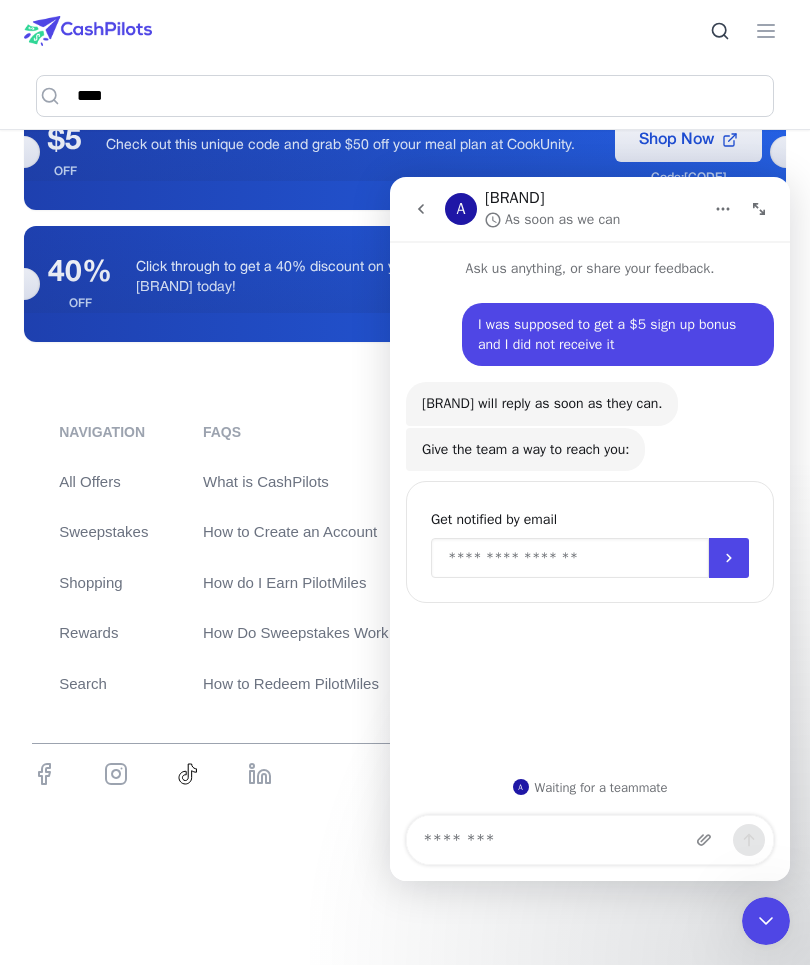 click at bounding box center (570, 558) 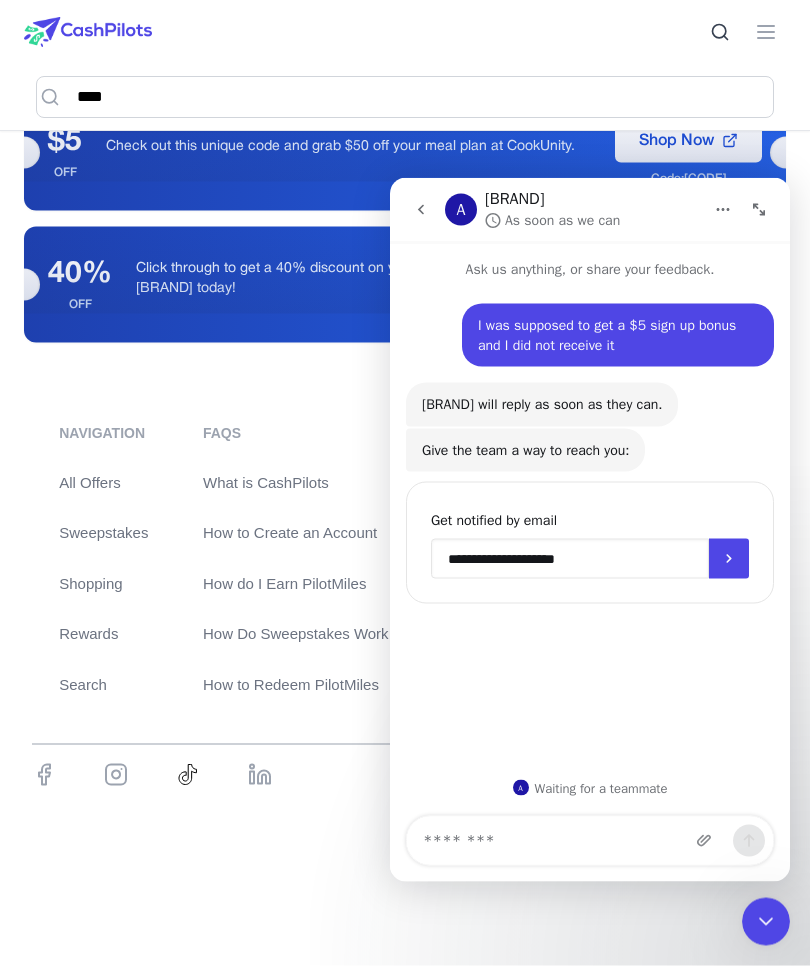 type on "**********" 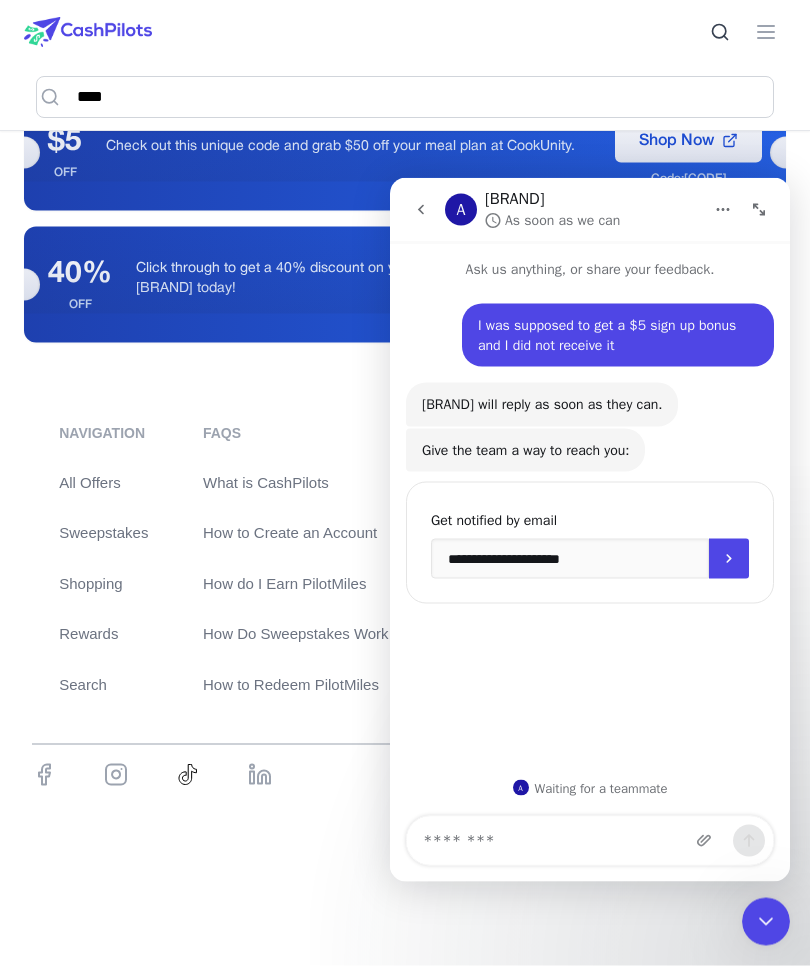 click at bounding box center (729, 558) 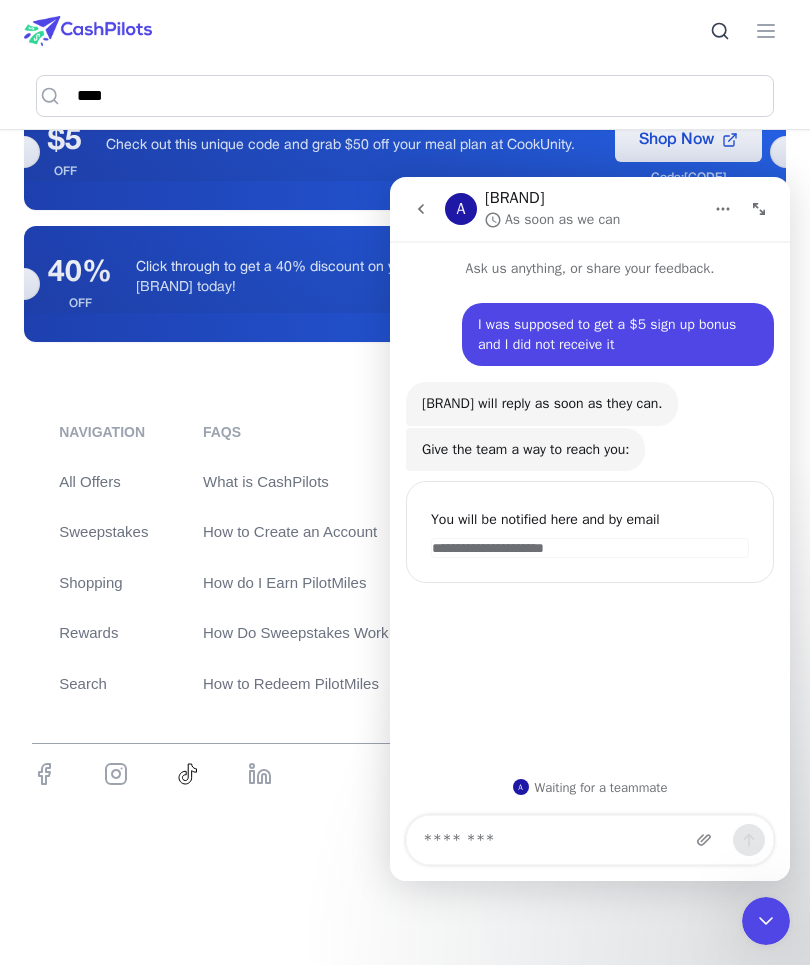 click at bounding box center [766, 921] 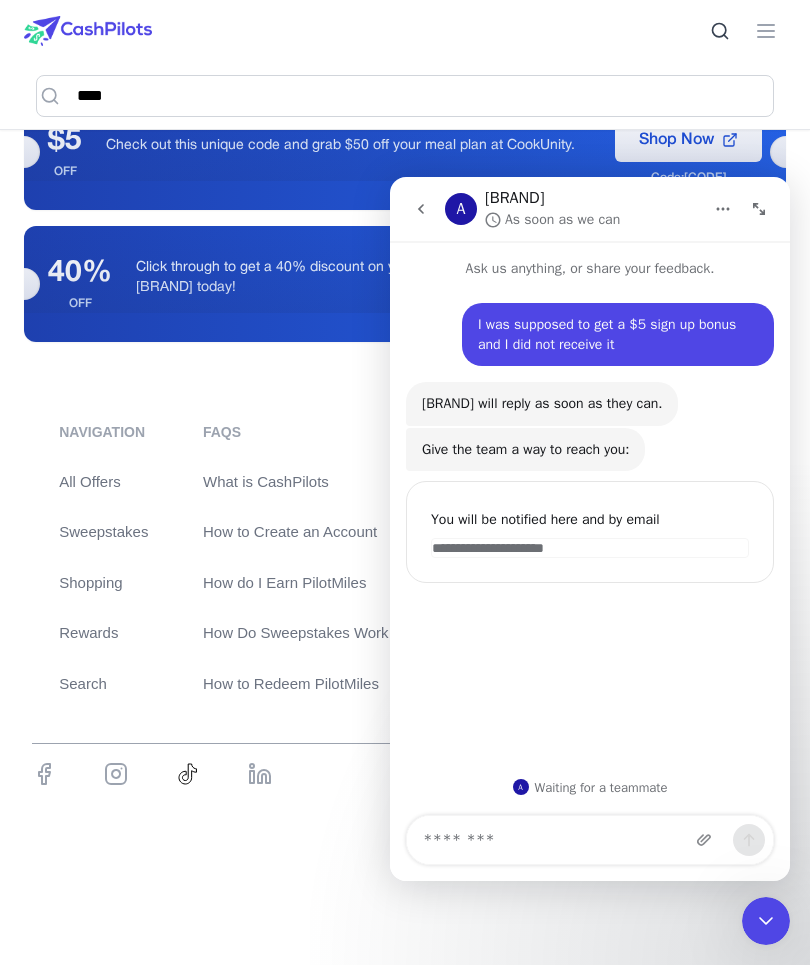 scroll, scrollTop: 89, scrollLeft: 0, axis: vertical 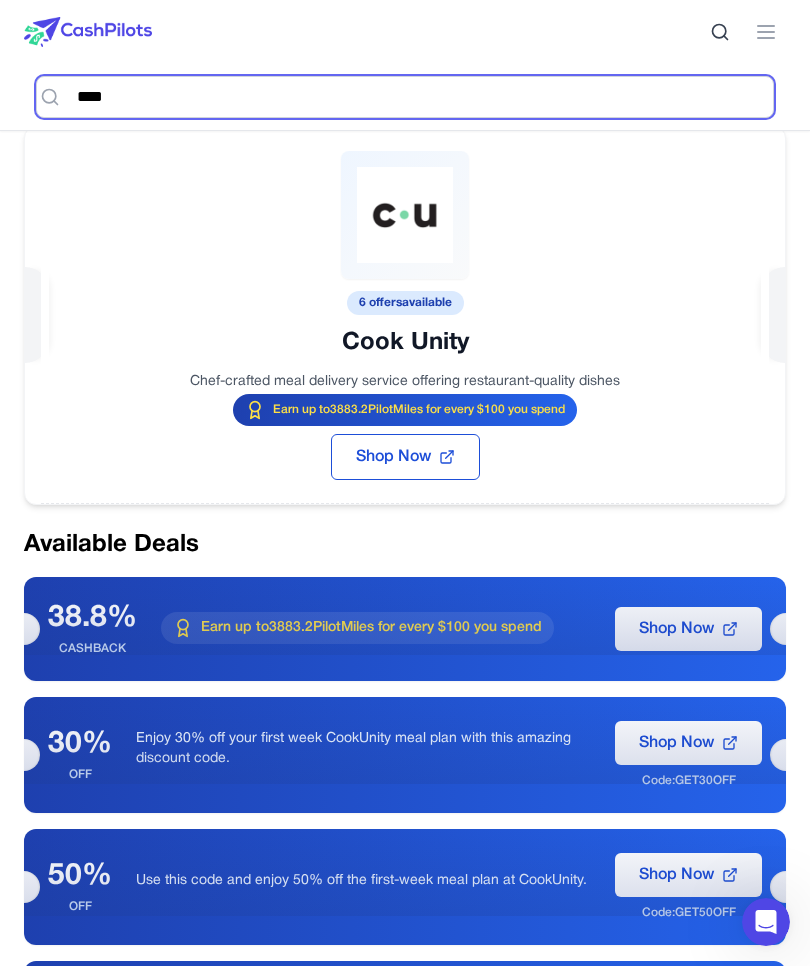 click on "****" at bounding box center [405, 97] 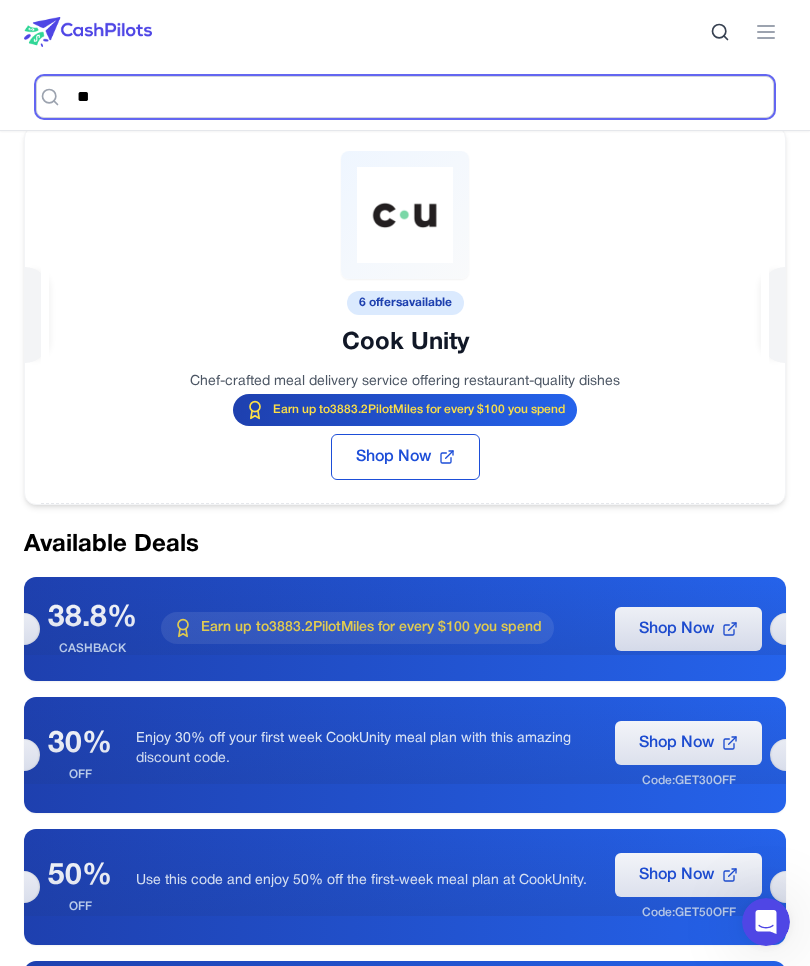 type on "*" 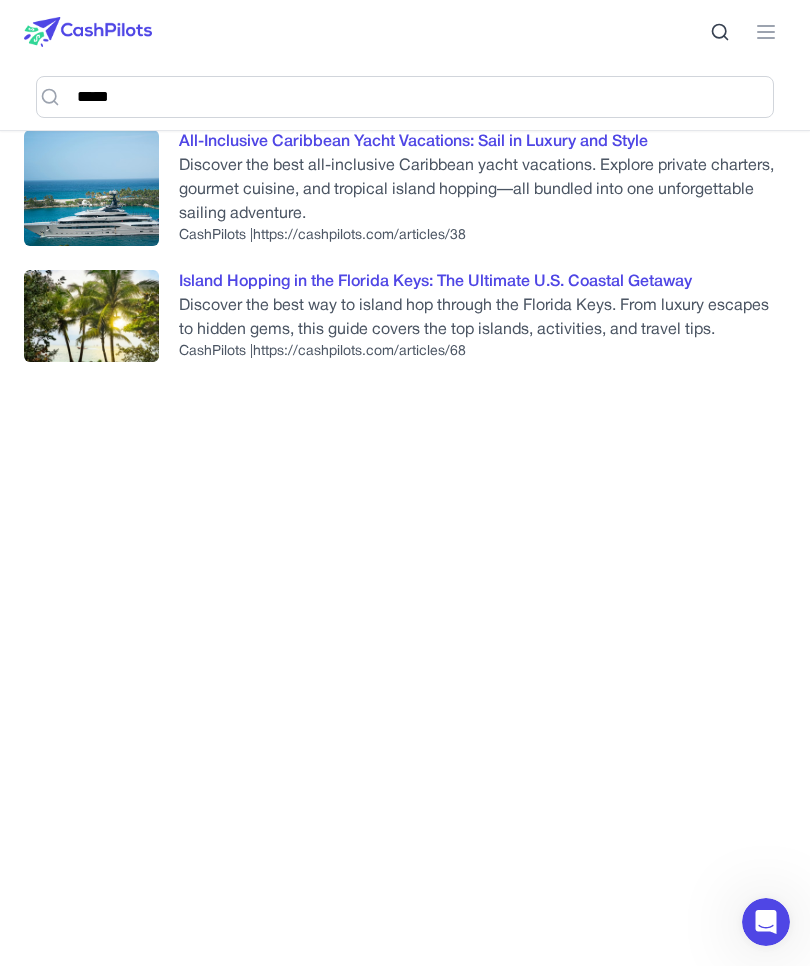 click at bounding box center [748, 32] 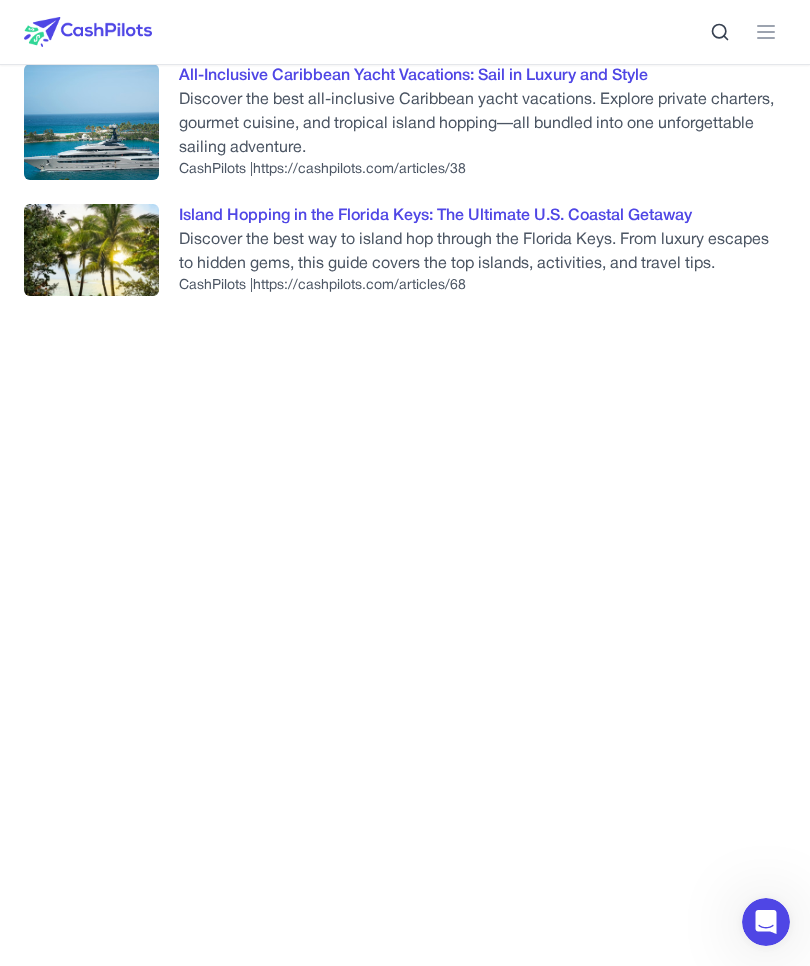 click 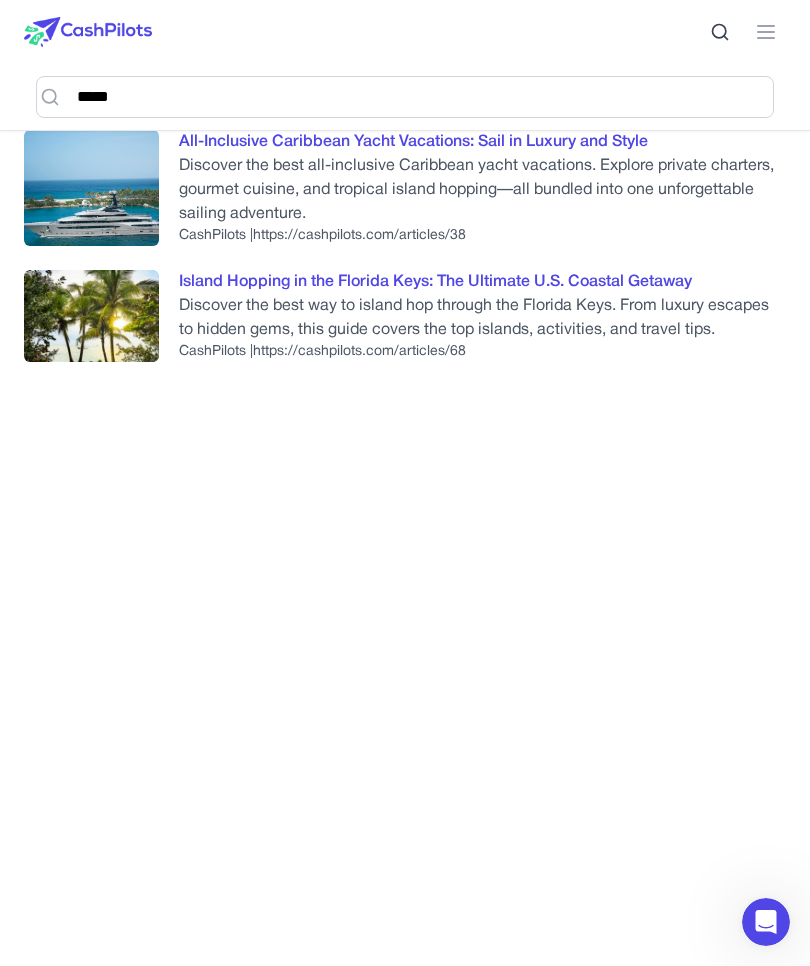 click 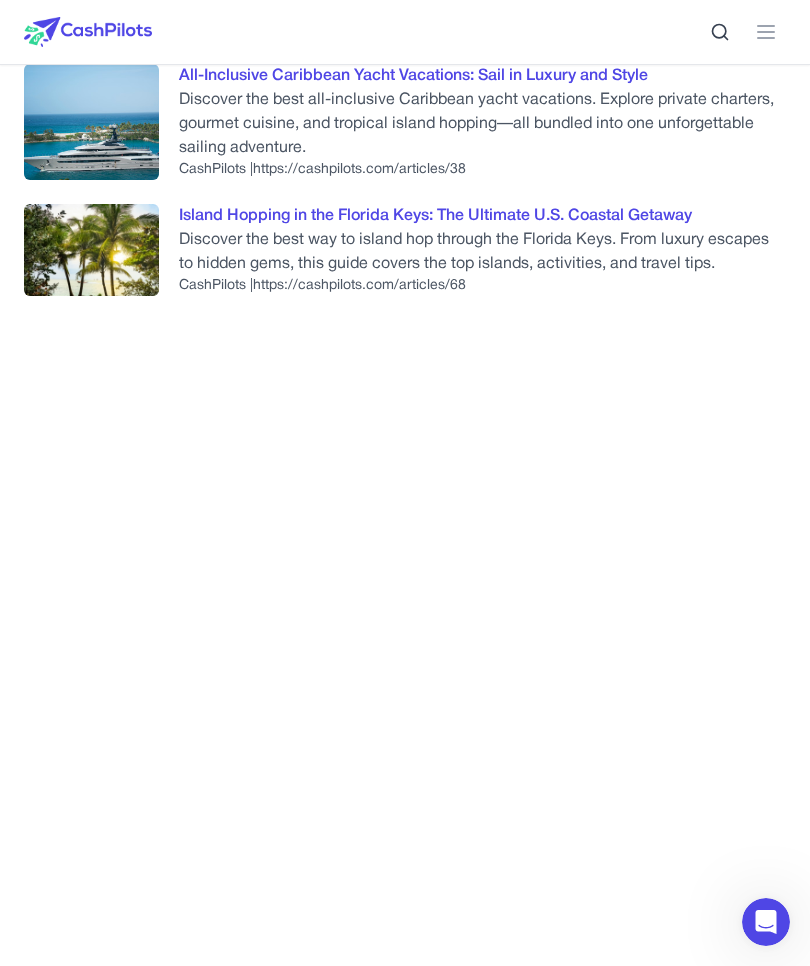 click at bounding box center (88, 32) 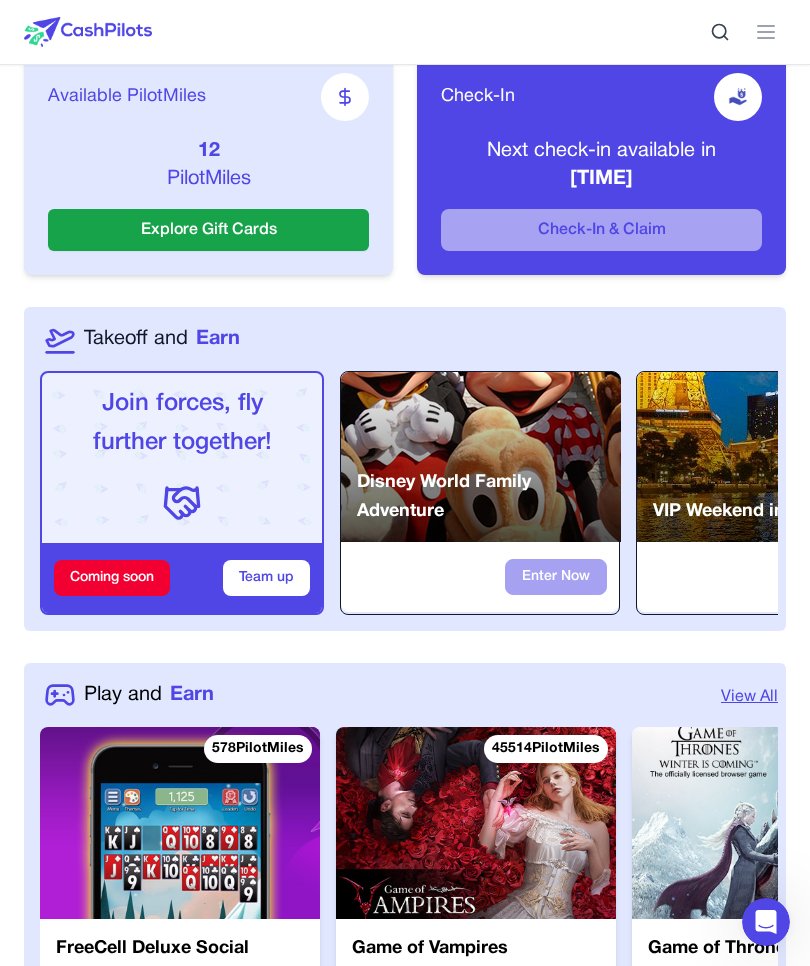 scroll, scrollTop: 559, scrollLeft: 0, axis: vertical 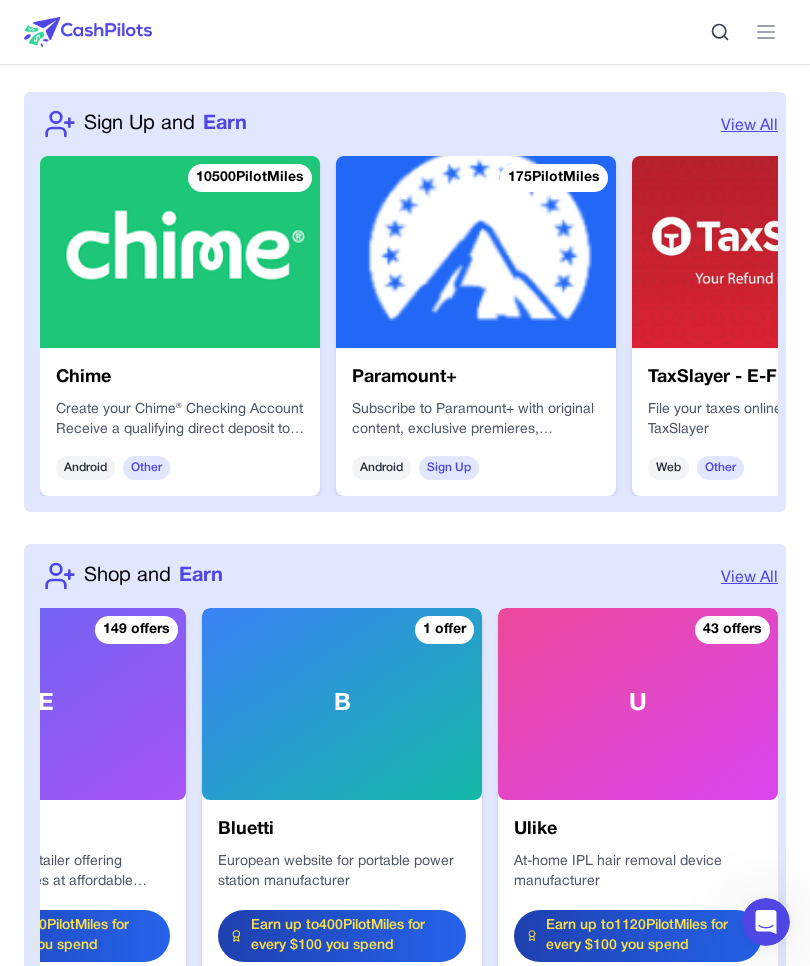 click on "View All" at bounding box center (749, 578) 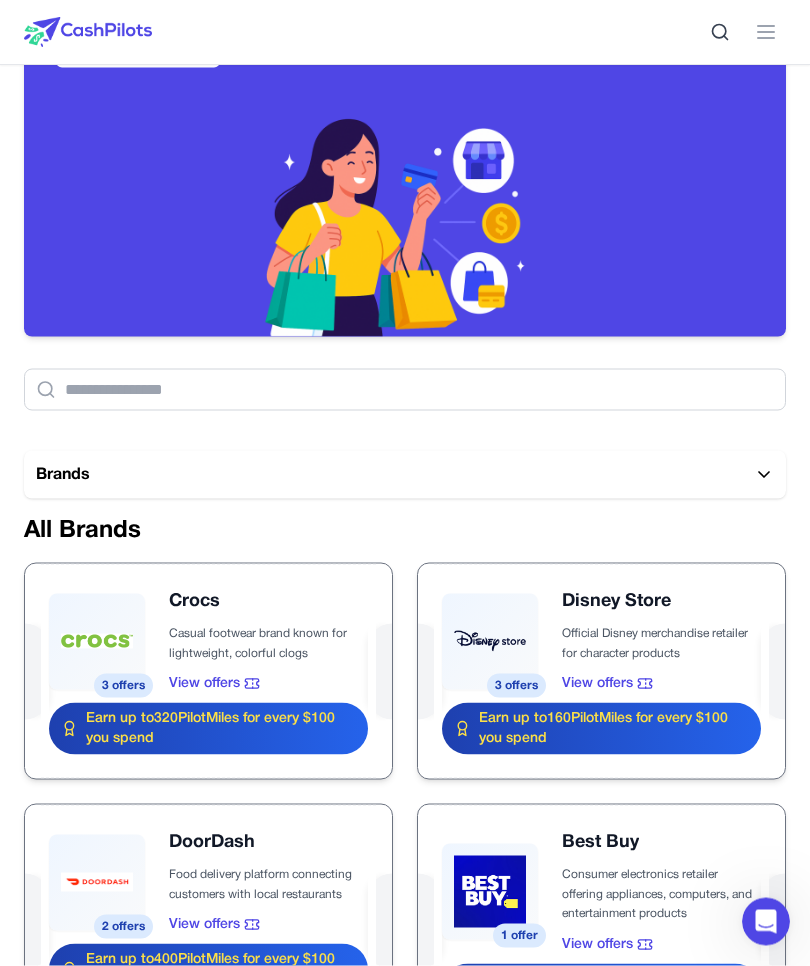 scroll, scrollTop: 0, scrollLeft: 0, axis: both 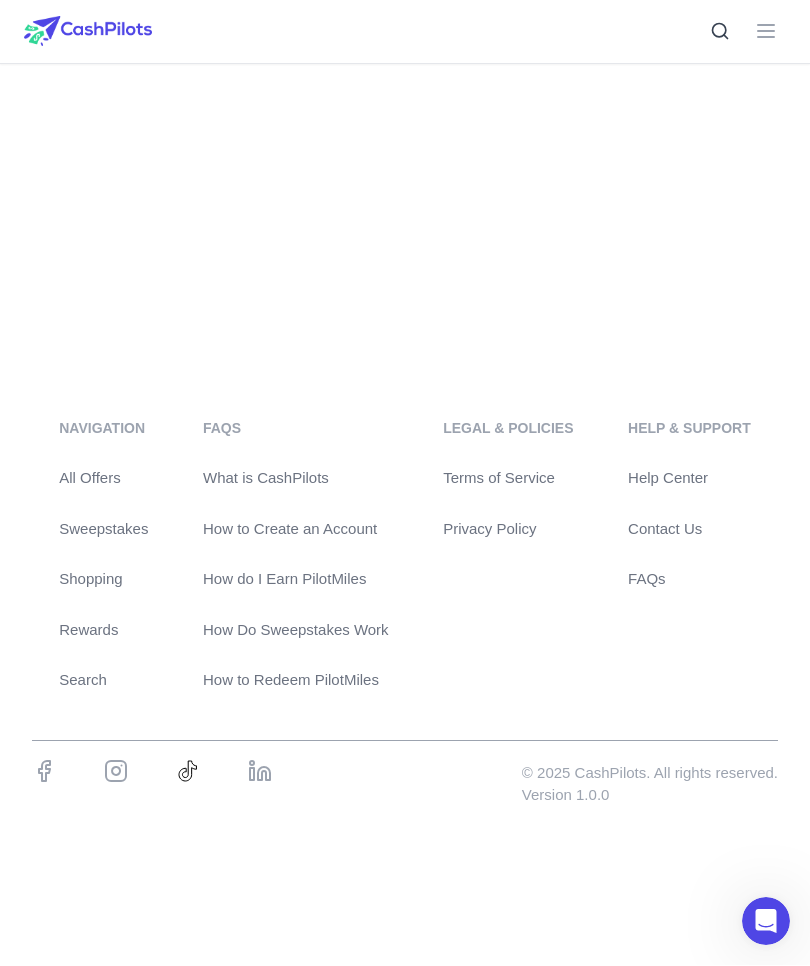 click on "Loading..." at bounding box center [405, -144] 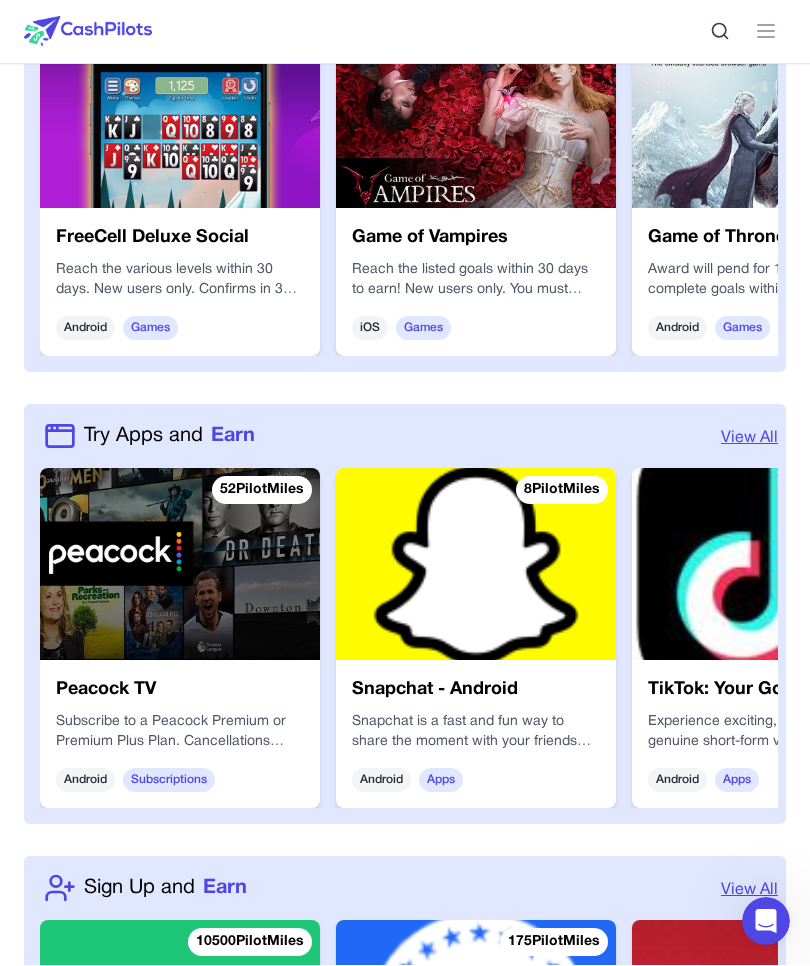 scroll, scrollTop: 1263, scrollLeft: 0, axis: vertical 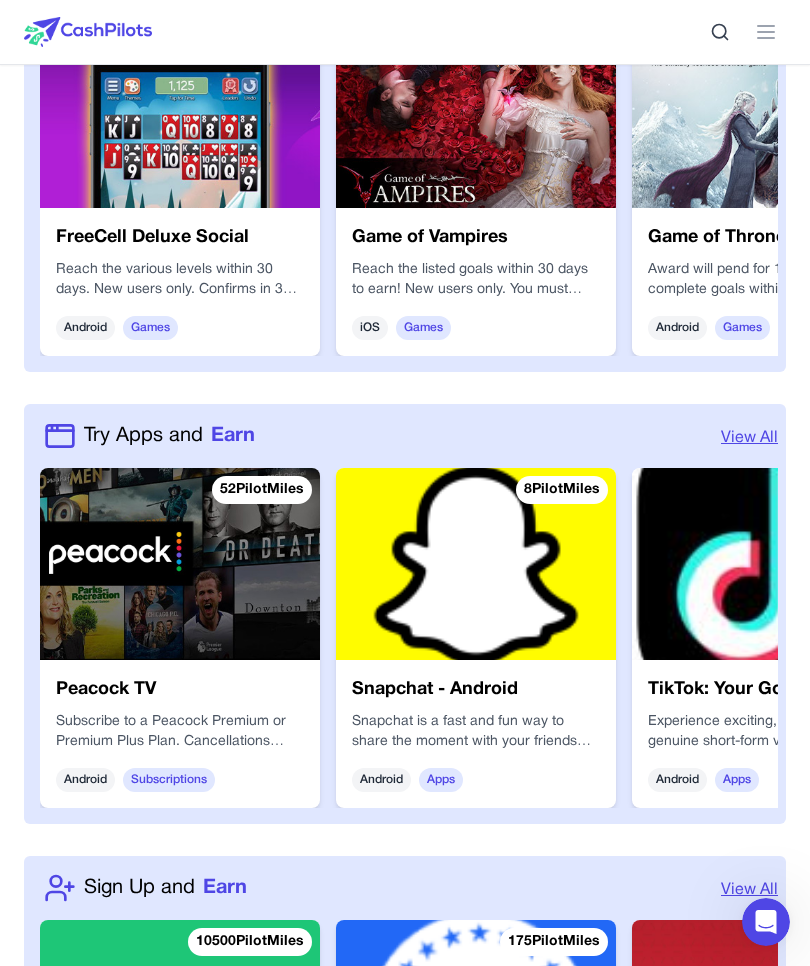 click on "View All" at bounding box center [749, 438] 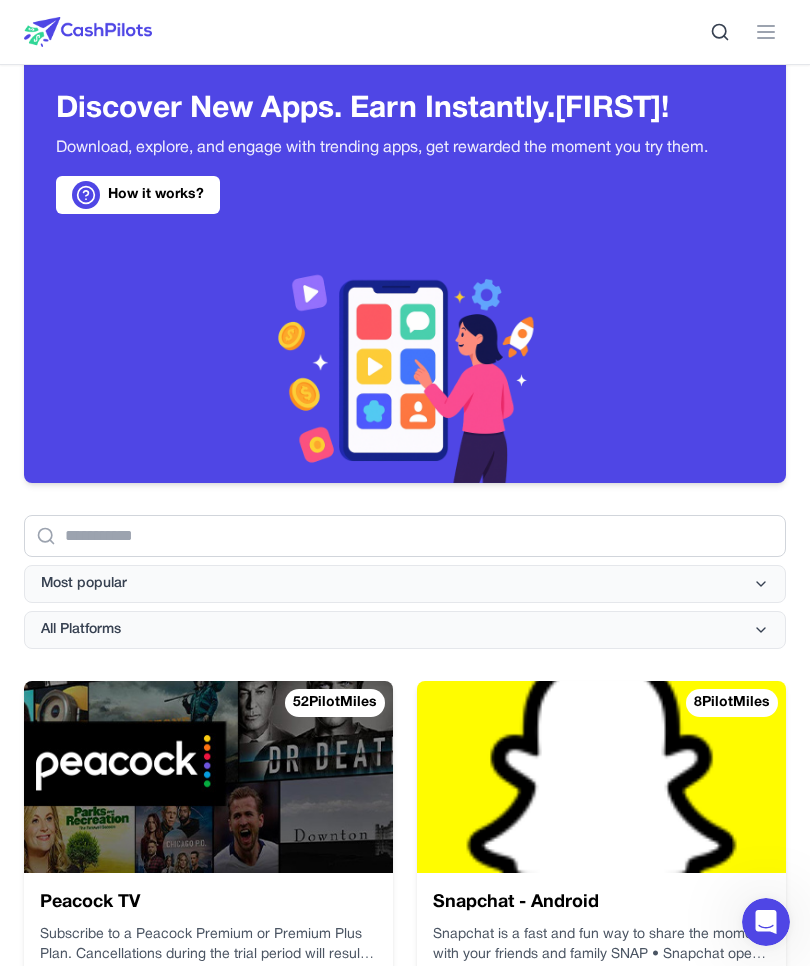 scroll, scrollTop: 0, scrollLeft: 0, axis: both 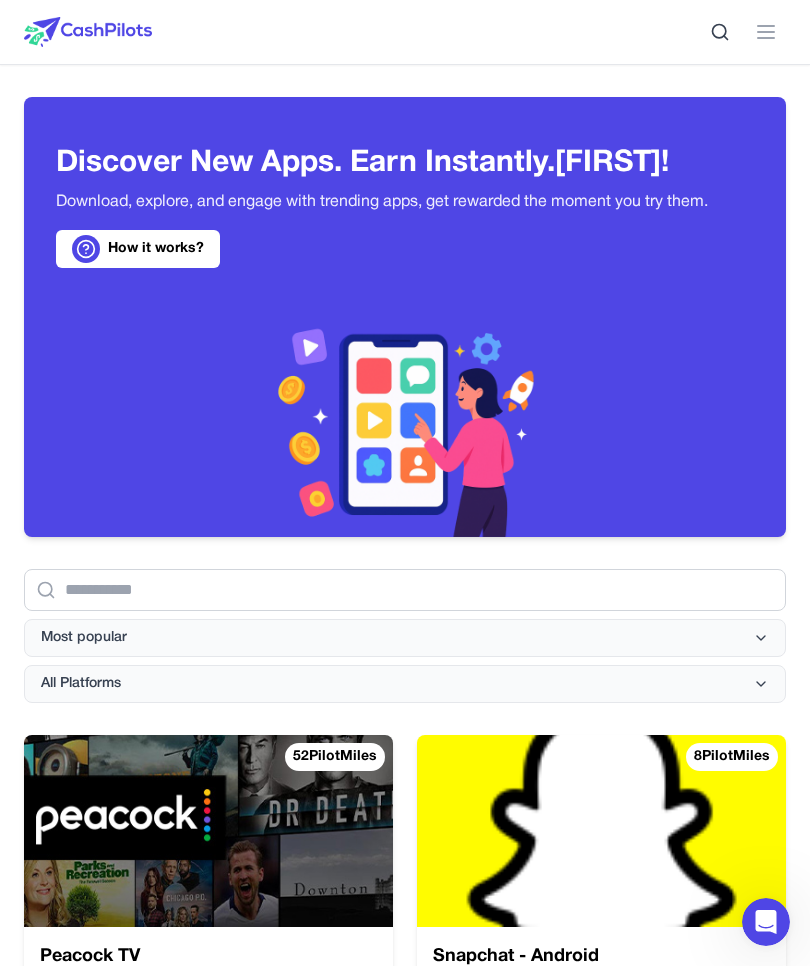 click on "Most popular" at bounding box center (405, 638) 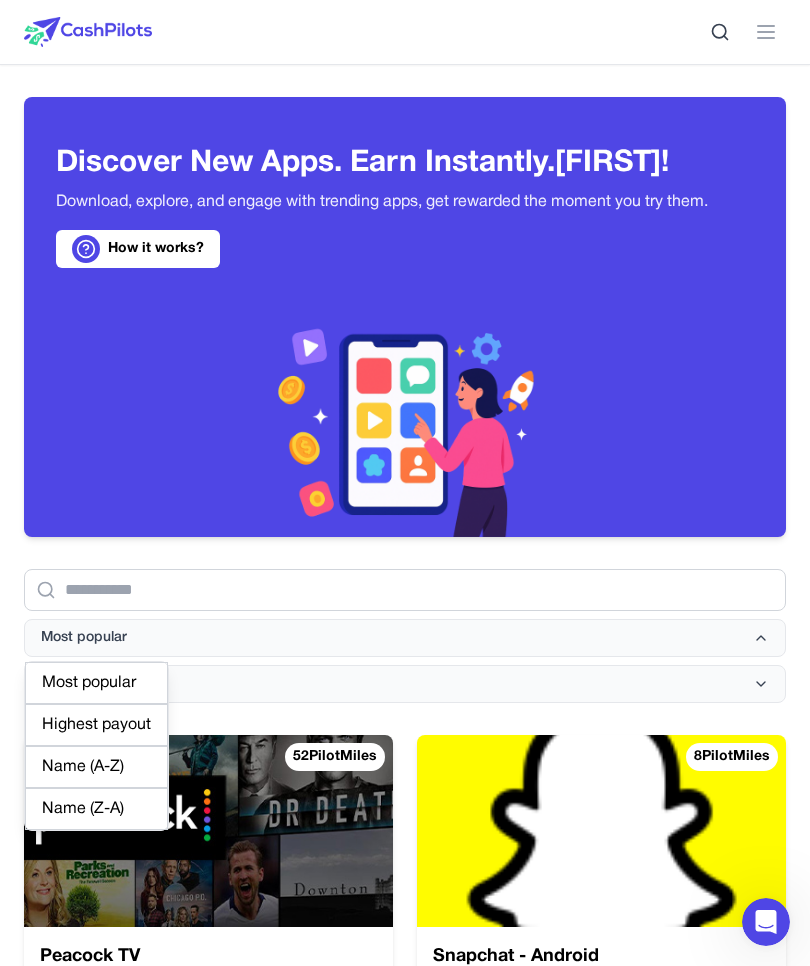 click on "Highest payout" at bounding box center [96, 725] 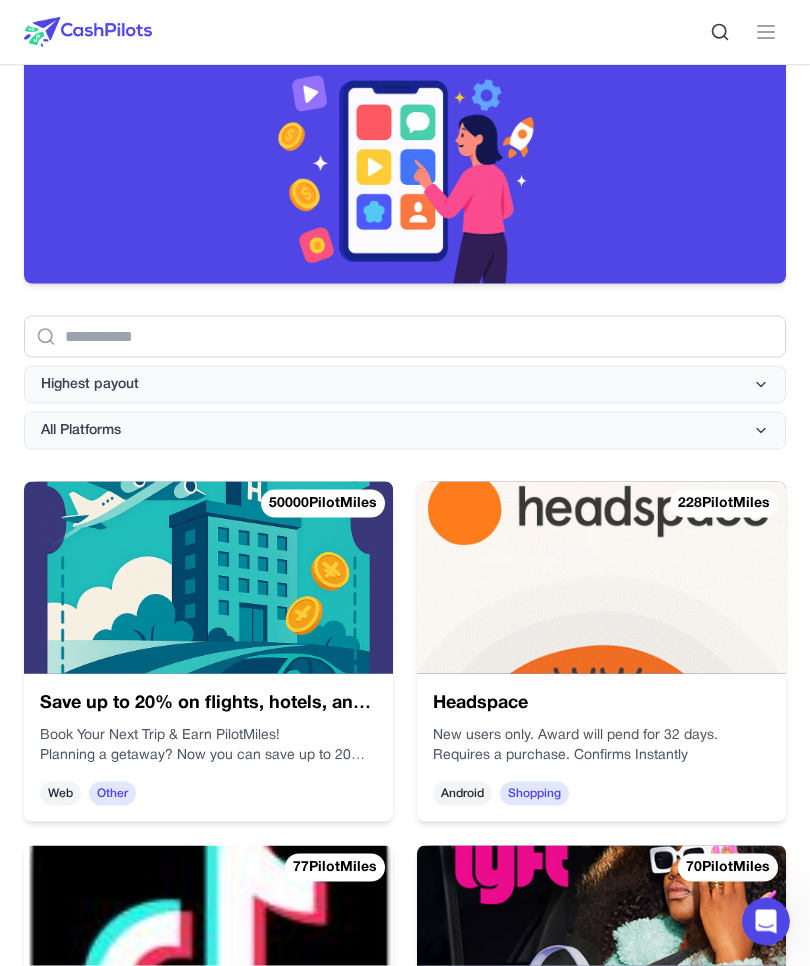 scroll, scrollTop: 305, scrollLeft: 0, axis: vertical 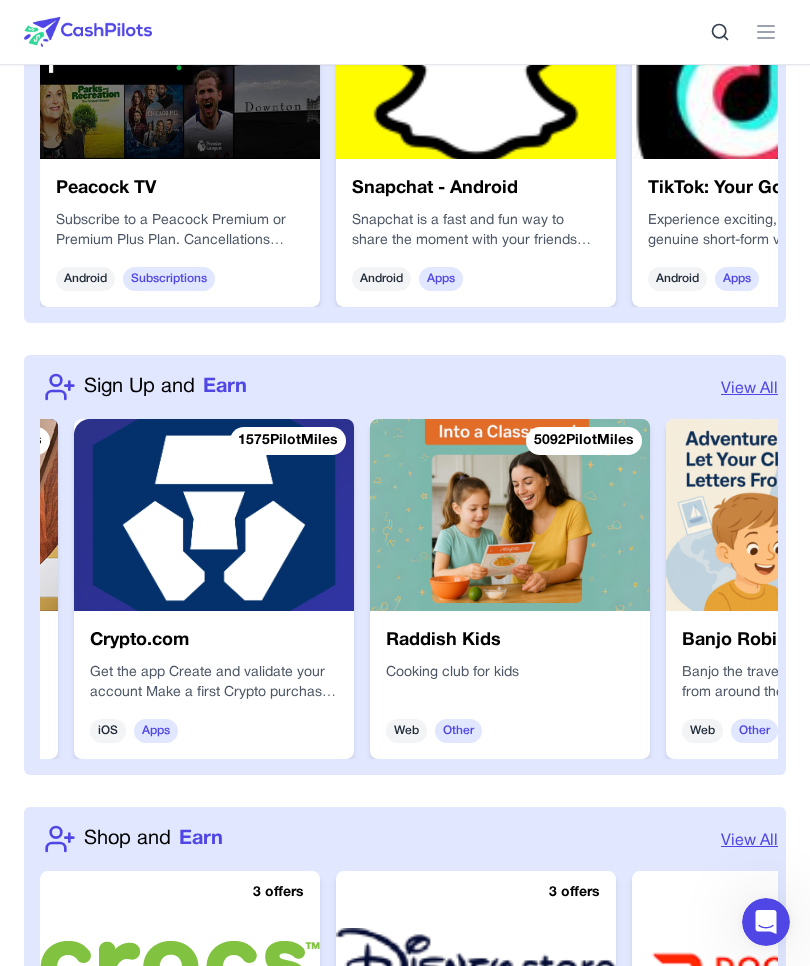 click on "View All" at bounding box center (749, 389) 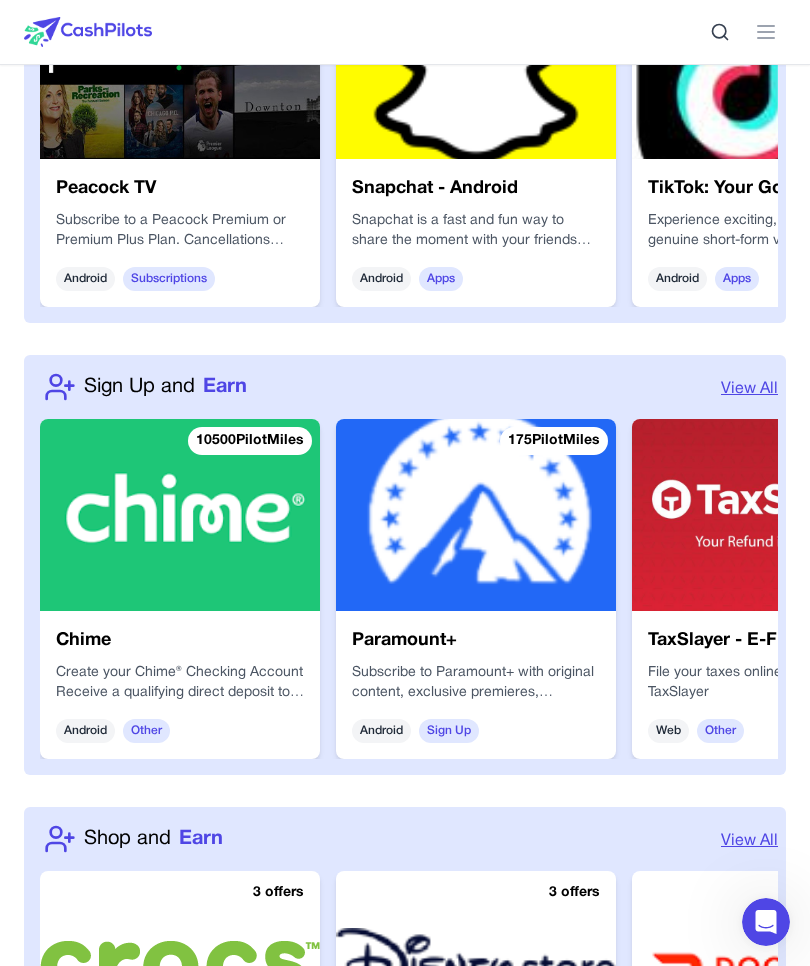 scroll, scrollTop: 0, scrollLeft: 0, axis: both 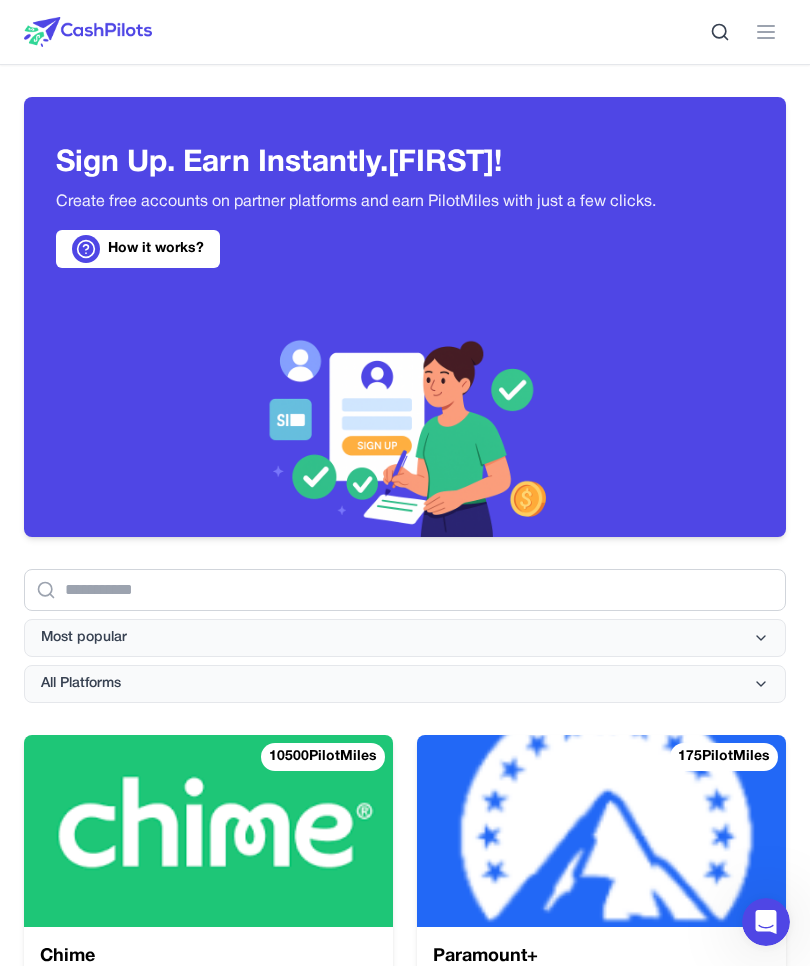 click on "Most popular" at bounding box center (405, 638) 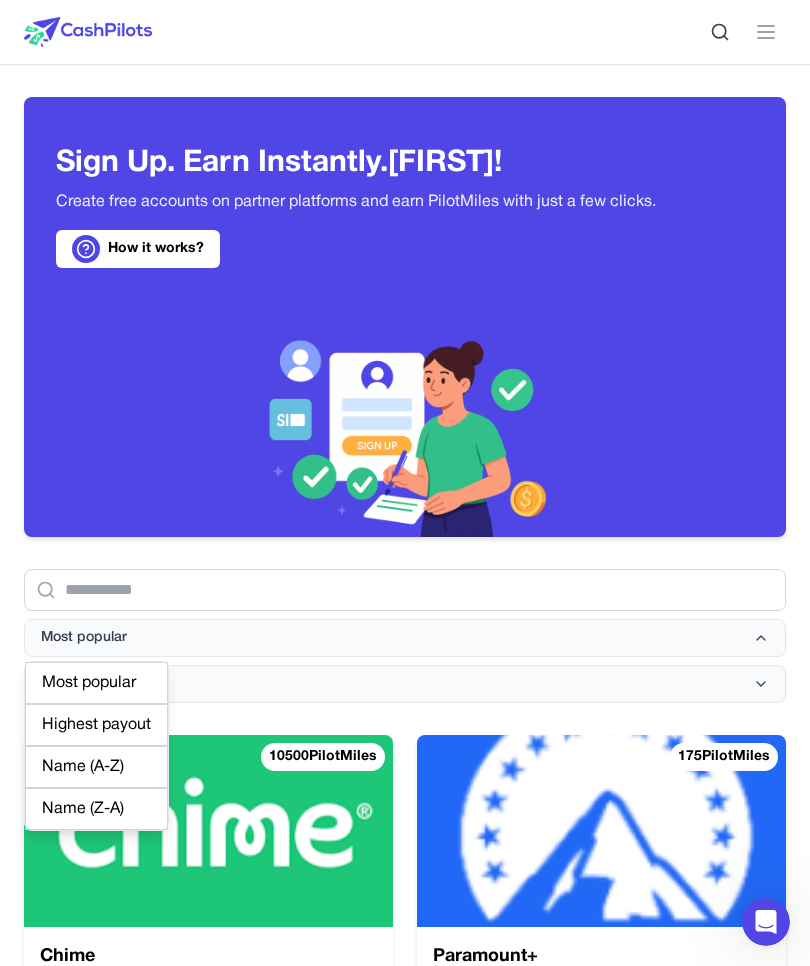 click on "Highest payout" at bounding box center (96, 725) 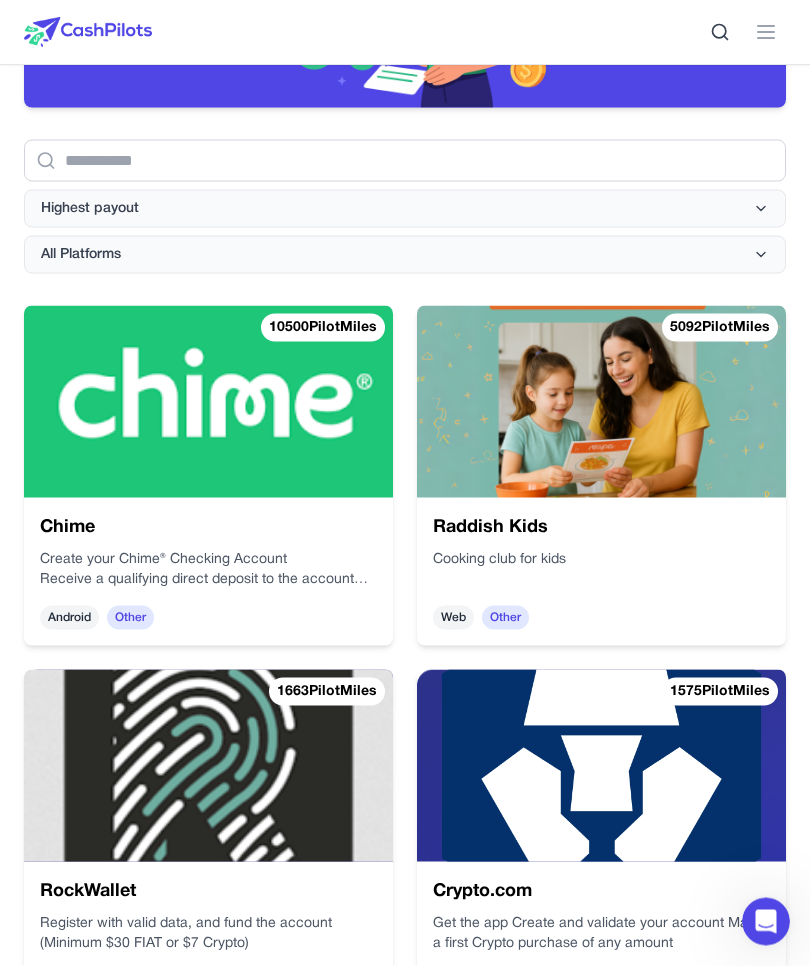 scroll, scrollTop: 467, scrollLeft: 0, axis: vertical 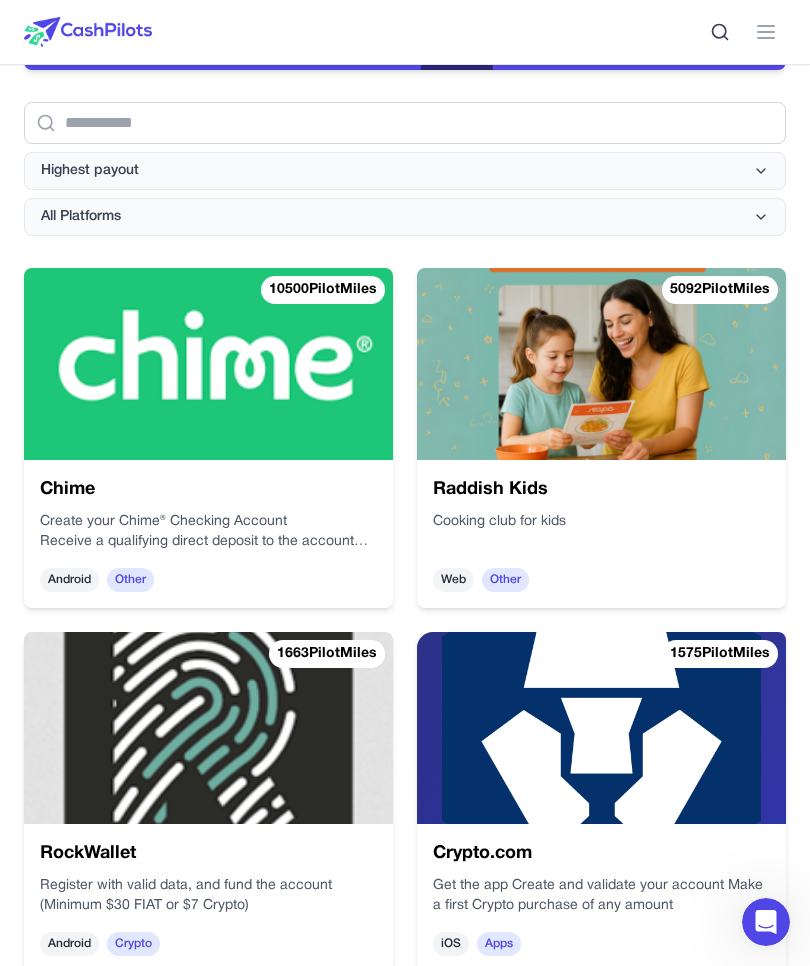 click on "Raddish Kids" at bounding box center (601, 490) 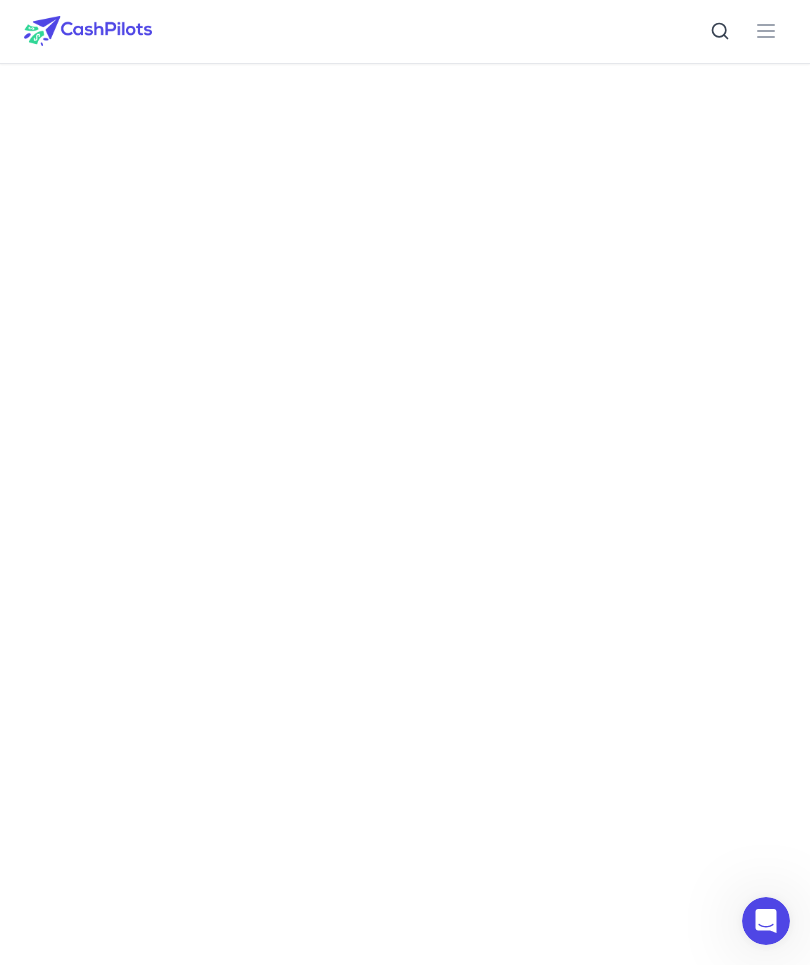 scroll, scrollTop: 1, scrollLeft: 0, axis: vertical 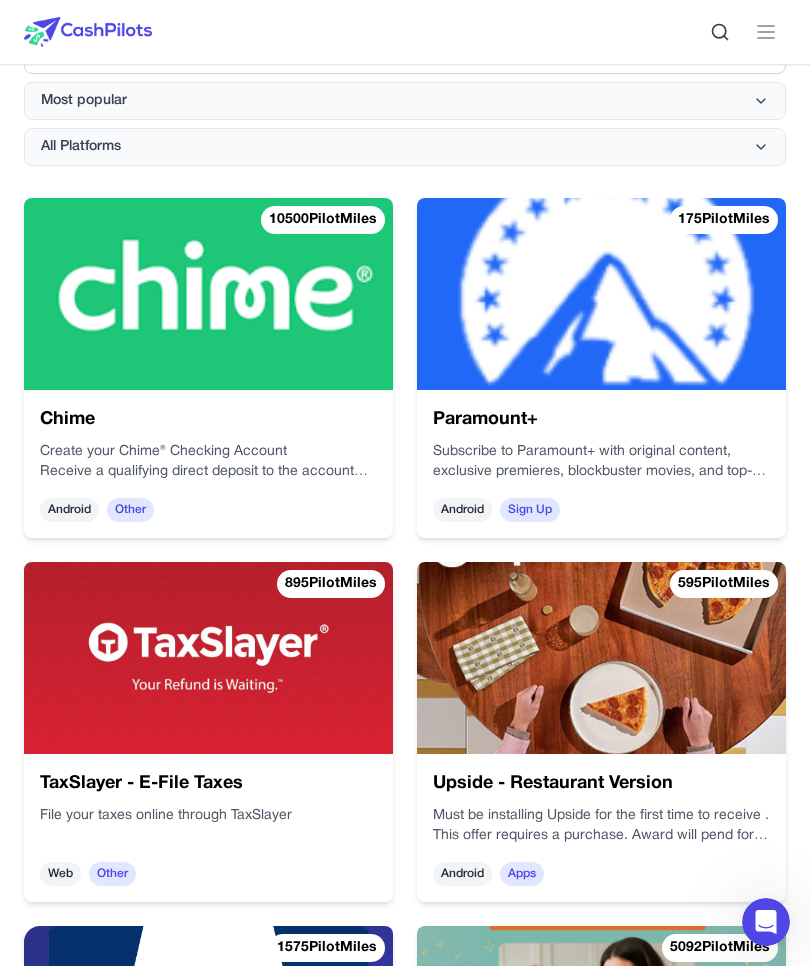 click on "Most popular" at bounding box center [405, 101] 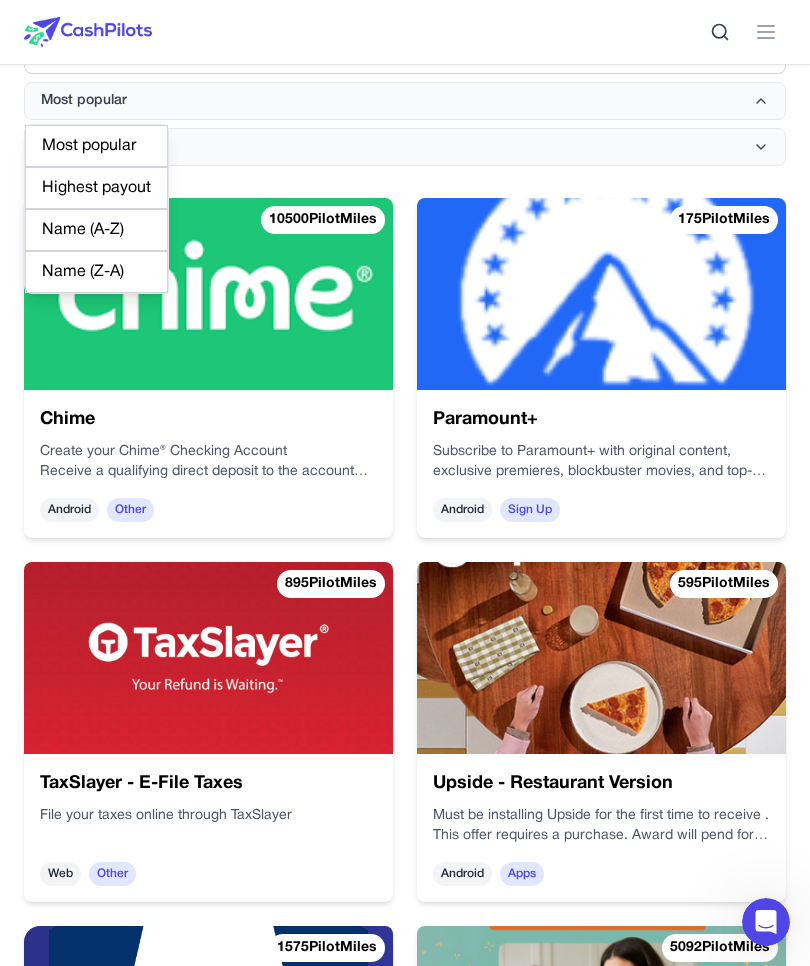 click on "Highest payout" at bounding box center (96, 188) 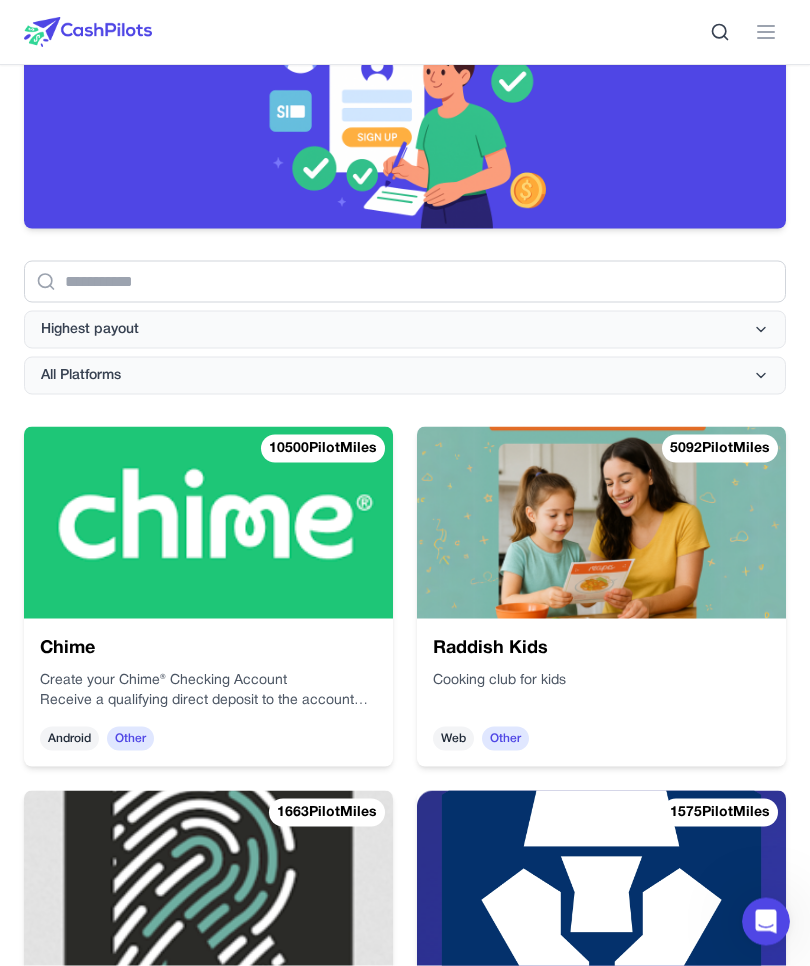 scroll, scrollTop: 0, scrollLeft: 0, axis: both 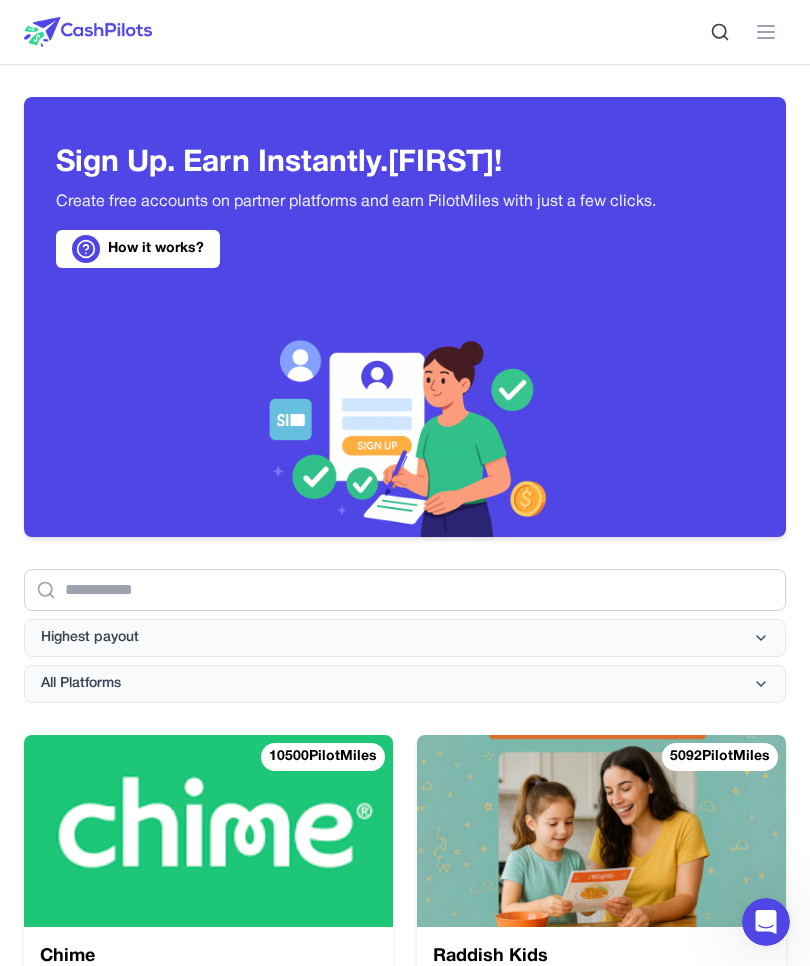 click at bounding box center [88, 32] 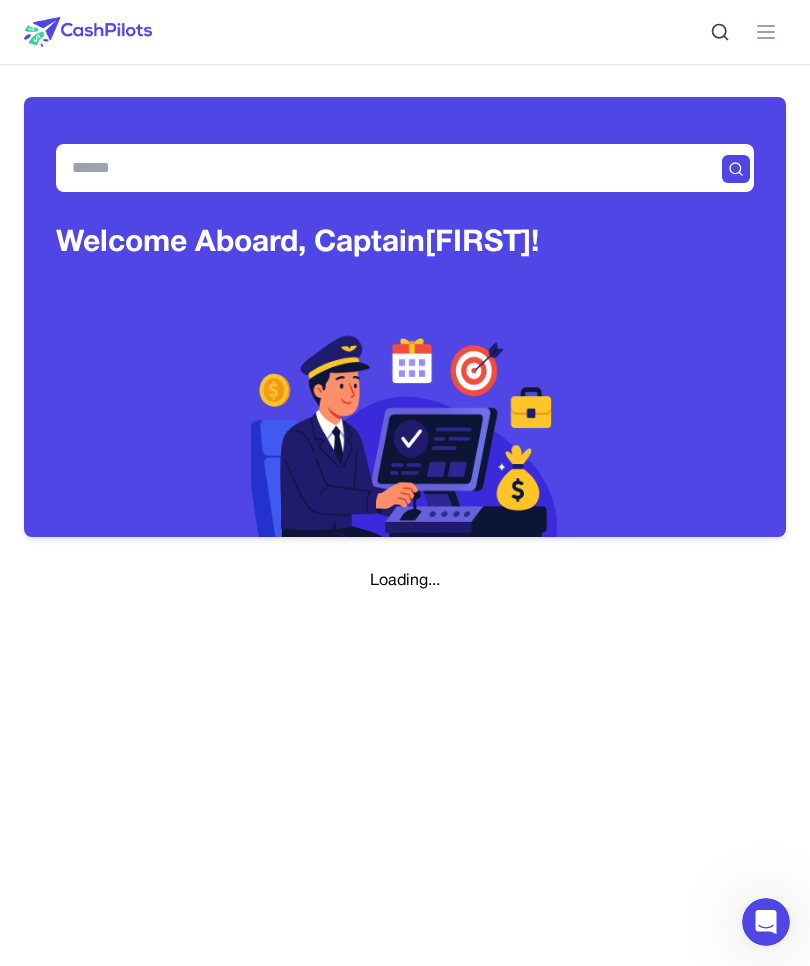 click 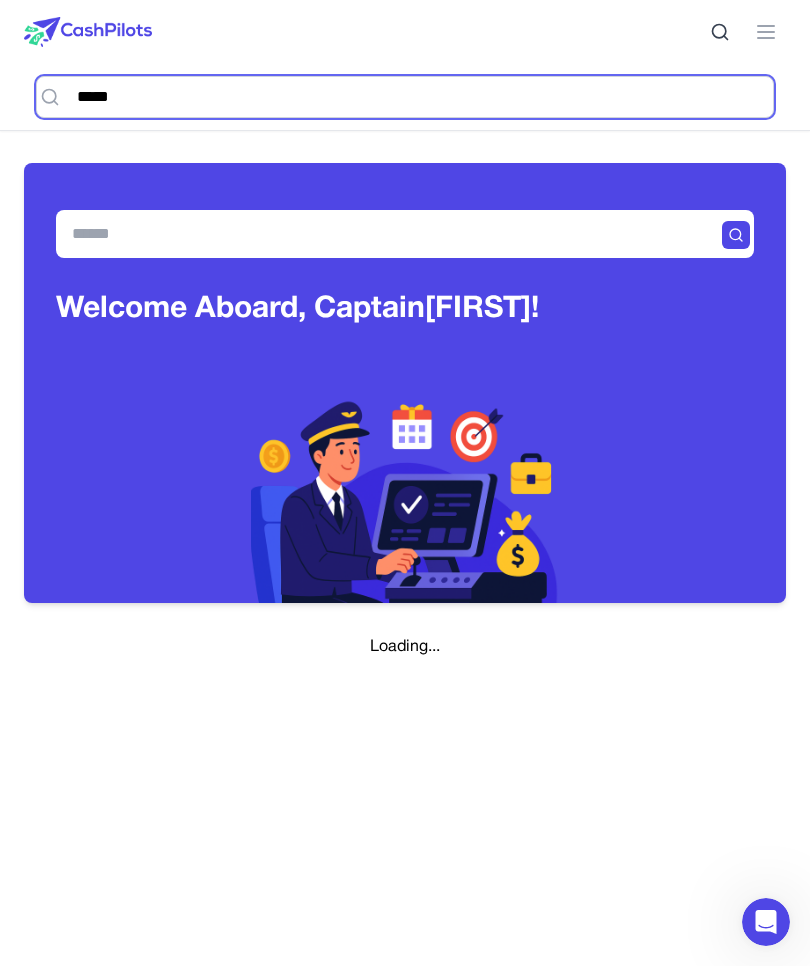 click on "*****" at bounding box center (405, 97) 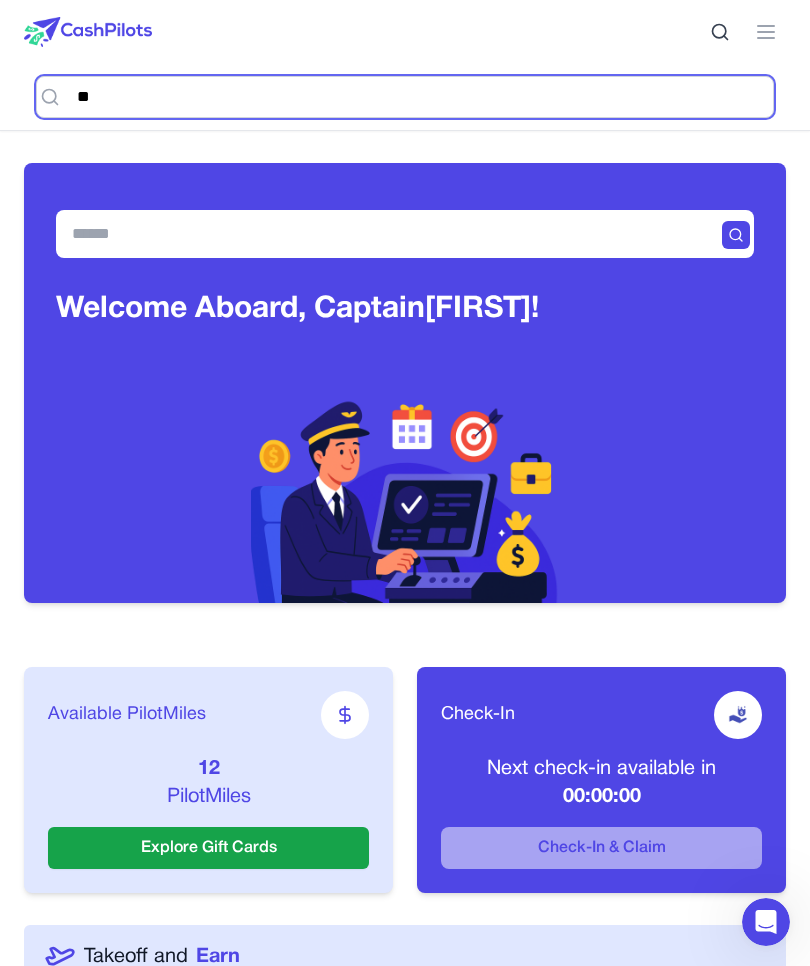 type on "*" 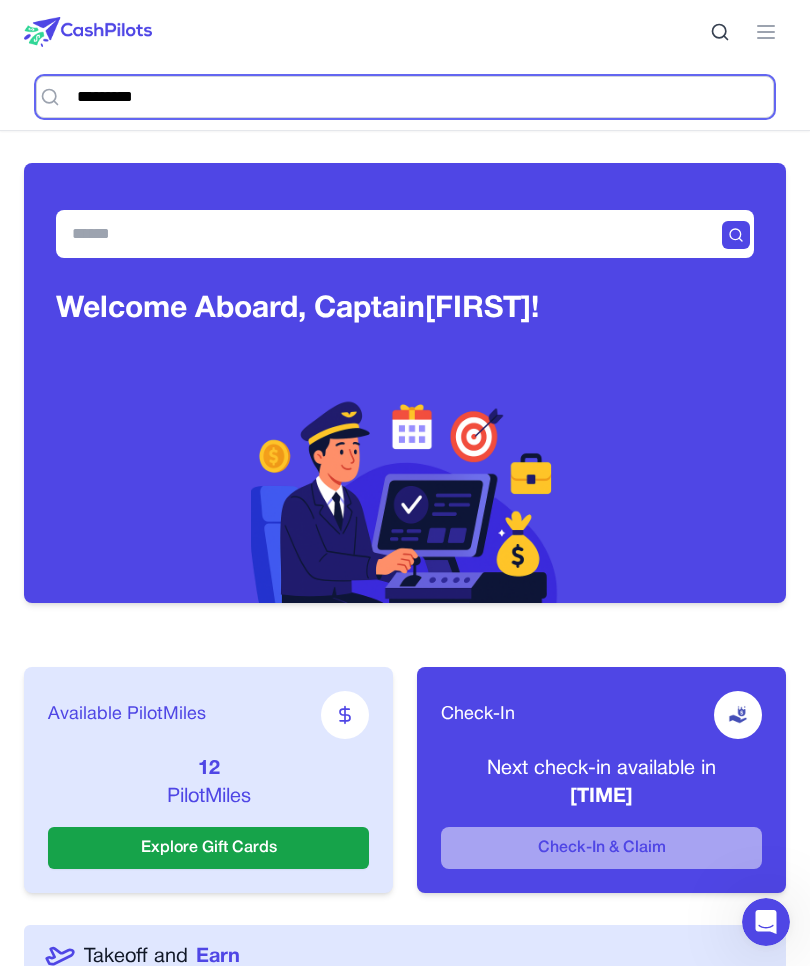 type on "*********" 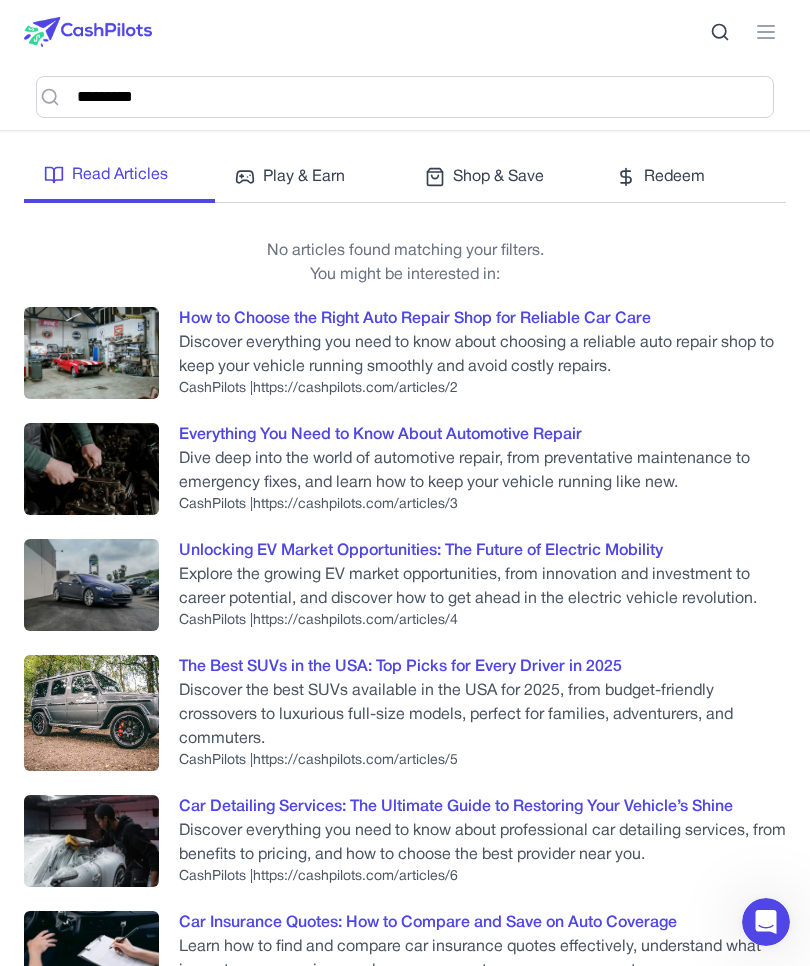 click on "Play & Earn" at bounding box center (310, 183) 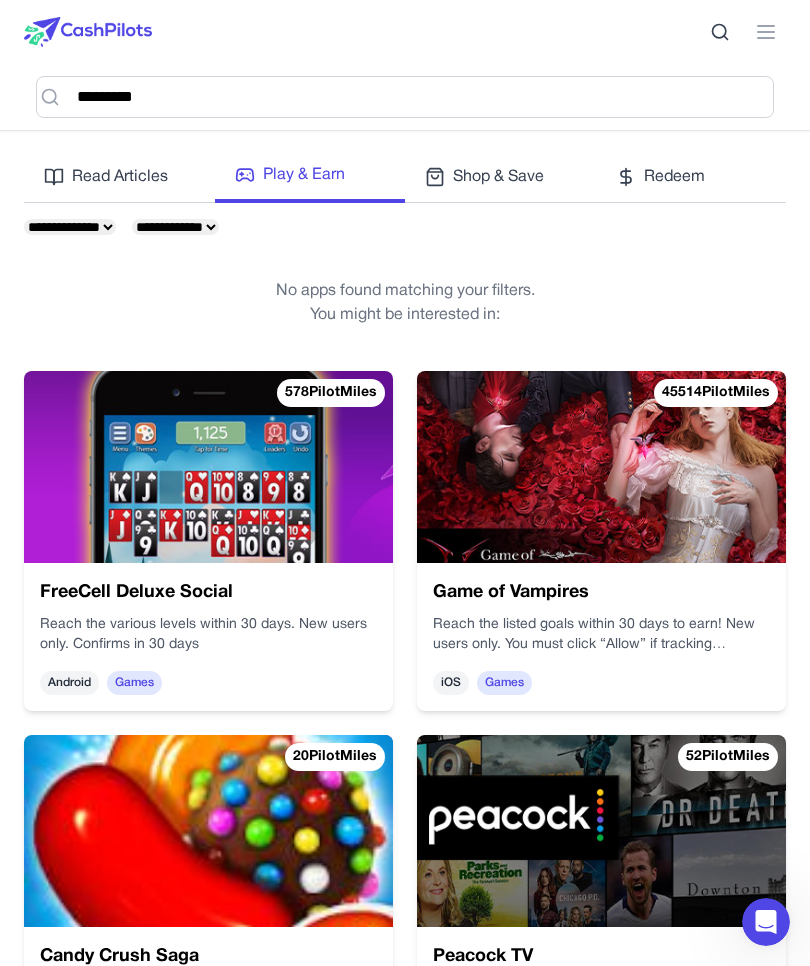 click on "Shop & Save" at bounding box center (498, 177) 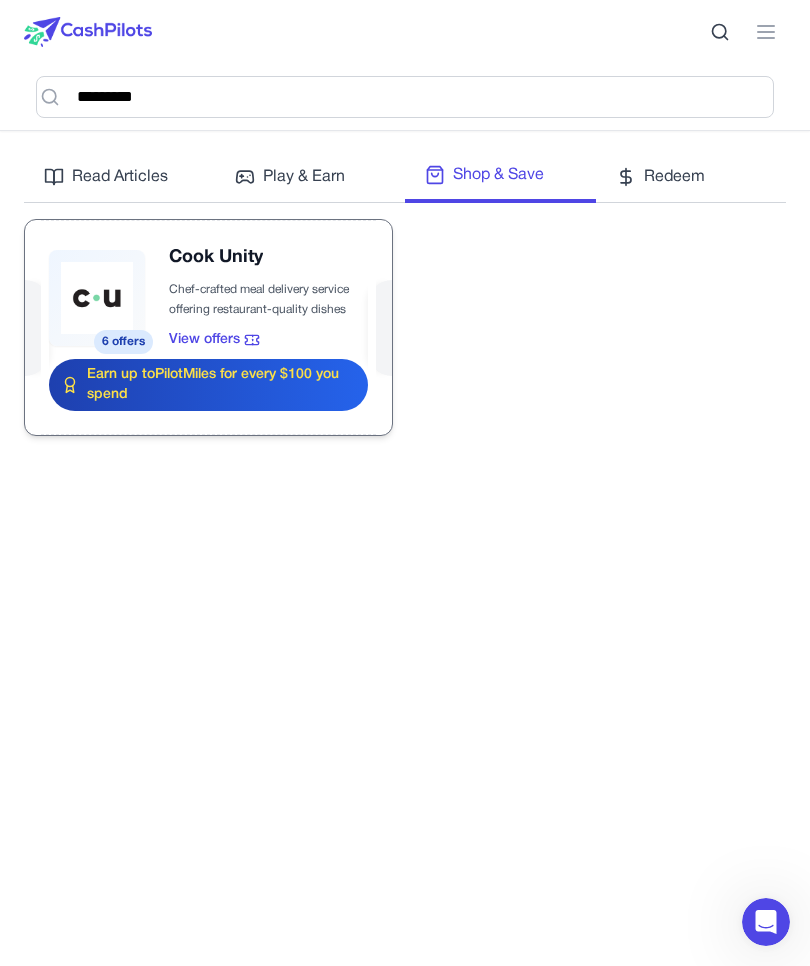 click at bounding box center [208, 327] 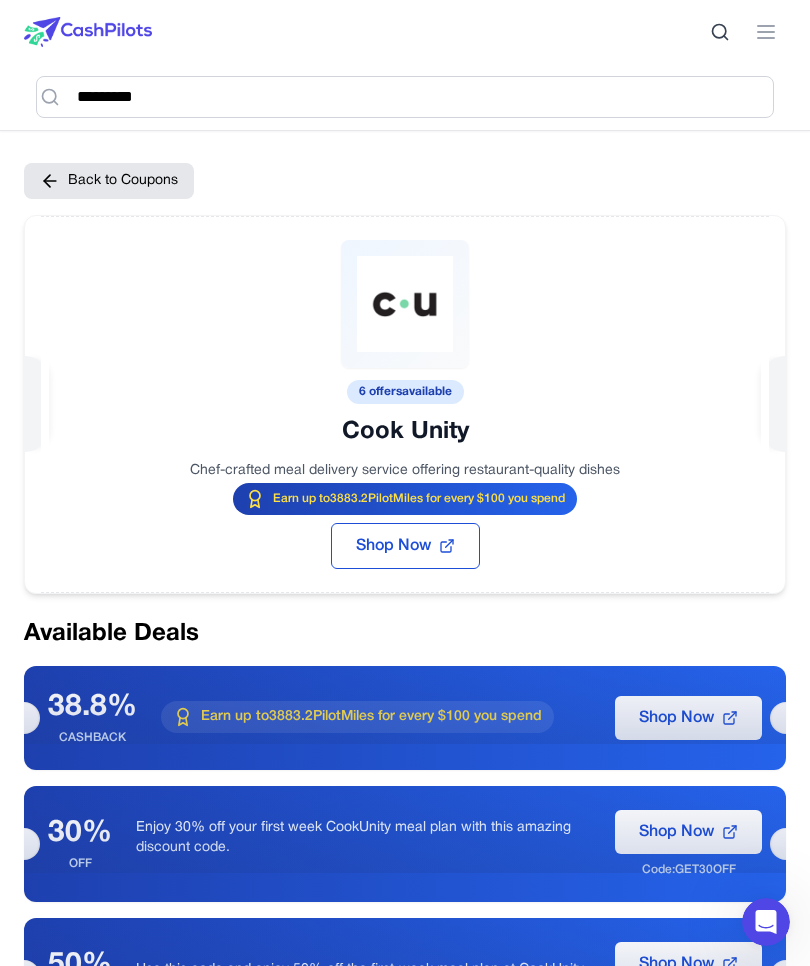 click on "Shop Now" at bounding box center (676, 718) 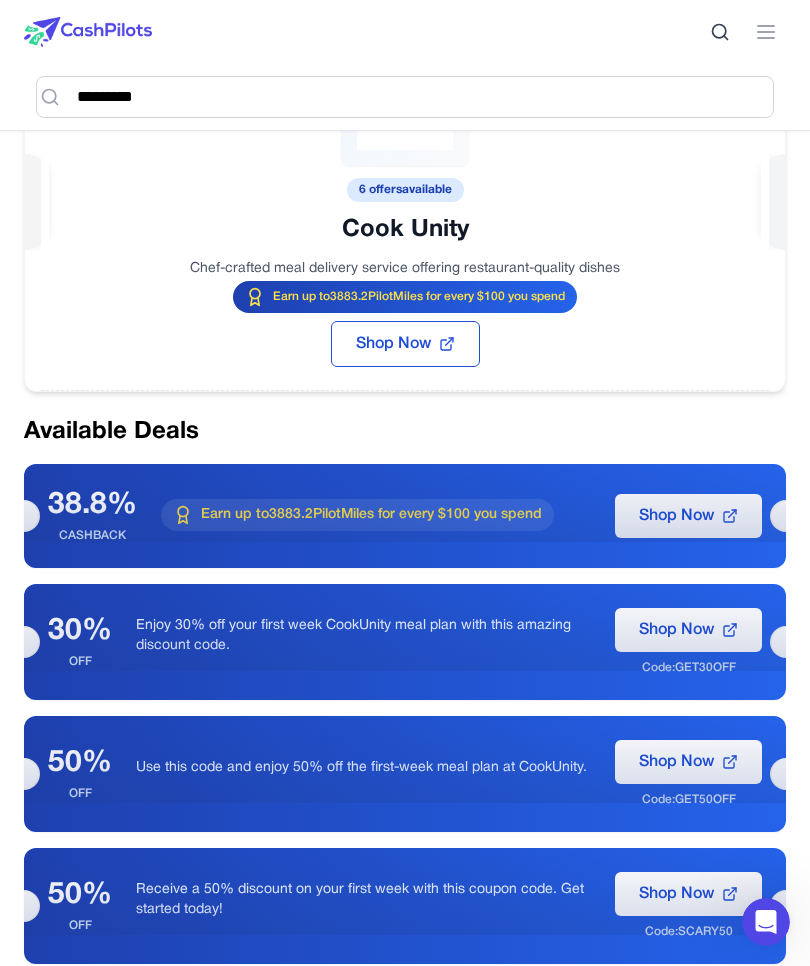 scroll, scrollTop: 203, scrollLeft: 0, axis: vertical 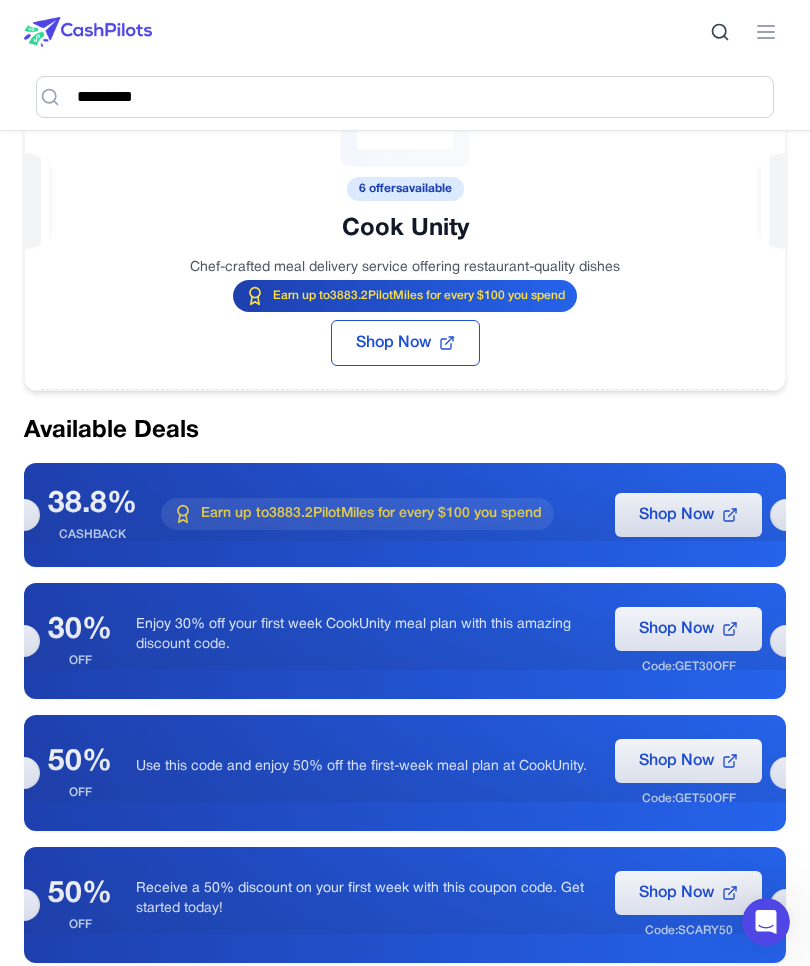 click on "Shop Now" at bounding box center (688, 515) 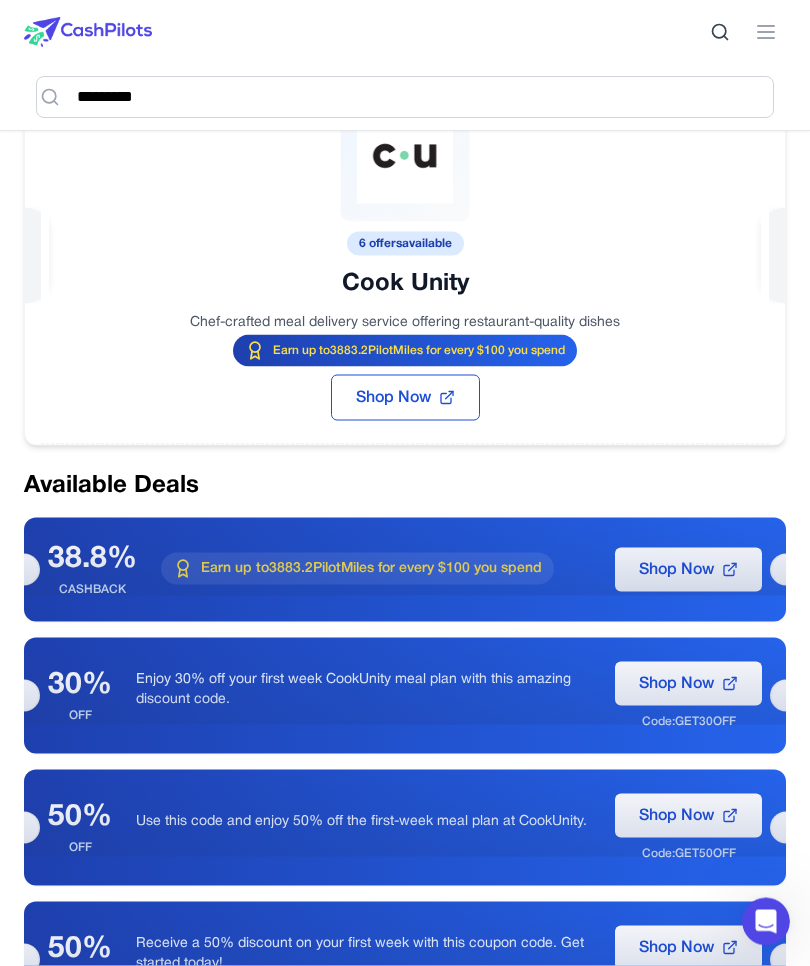 scroll, scrollTop: 0, scrollLeft: 0, axis: both 